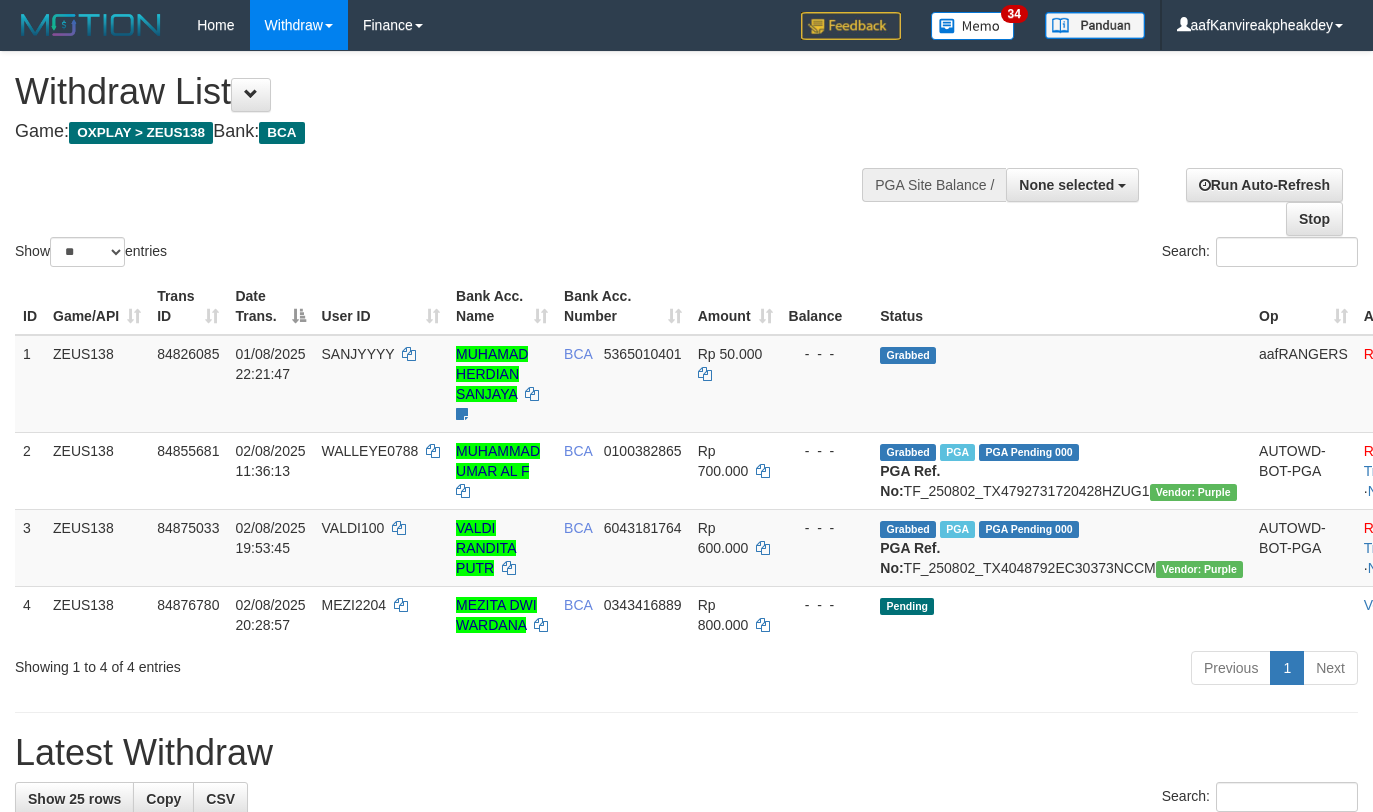 select 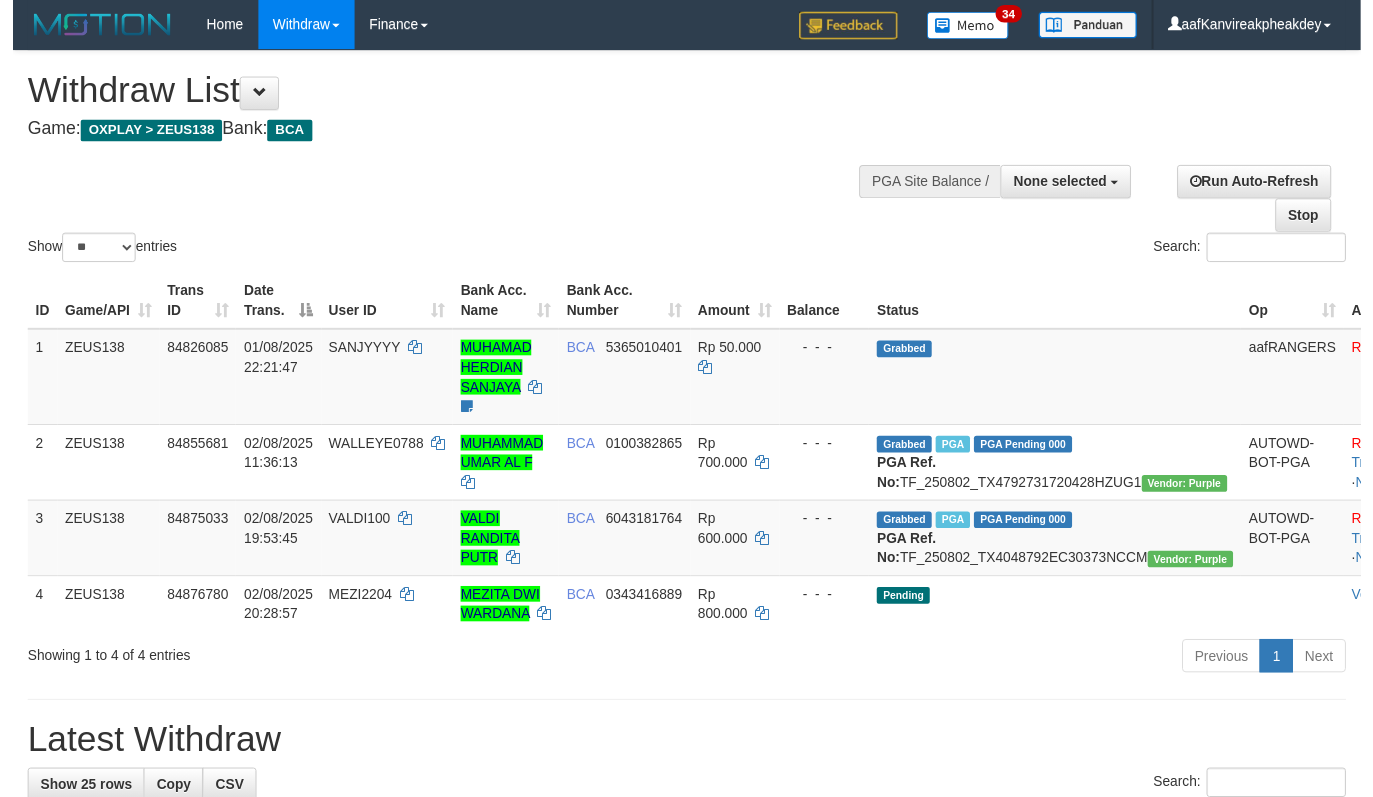 scroll, scrollTop: 267, scrollLeft: 0, axis: vertical 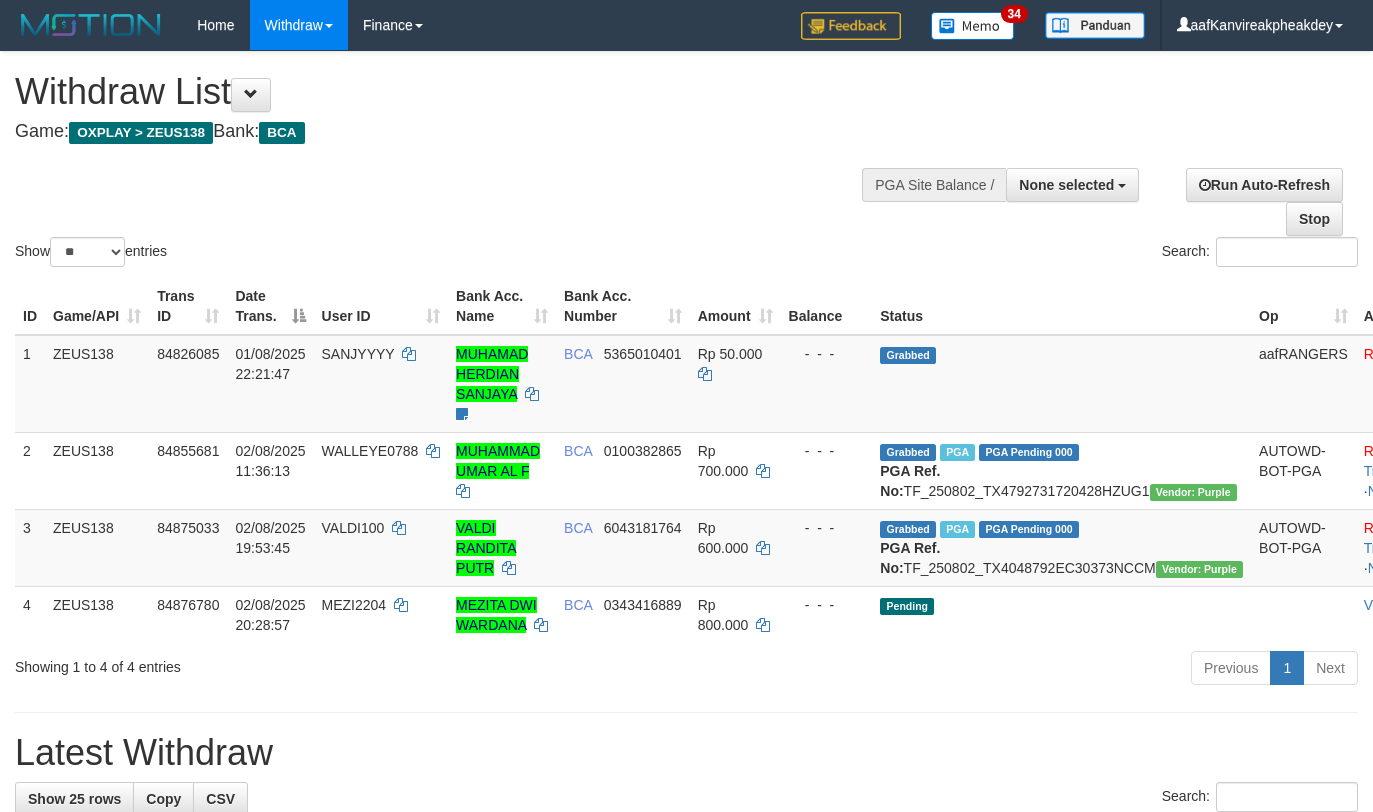 select 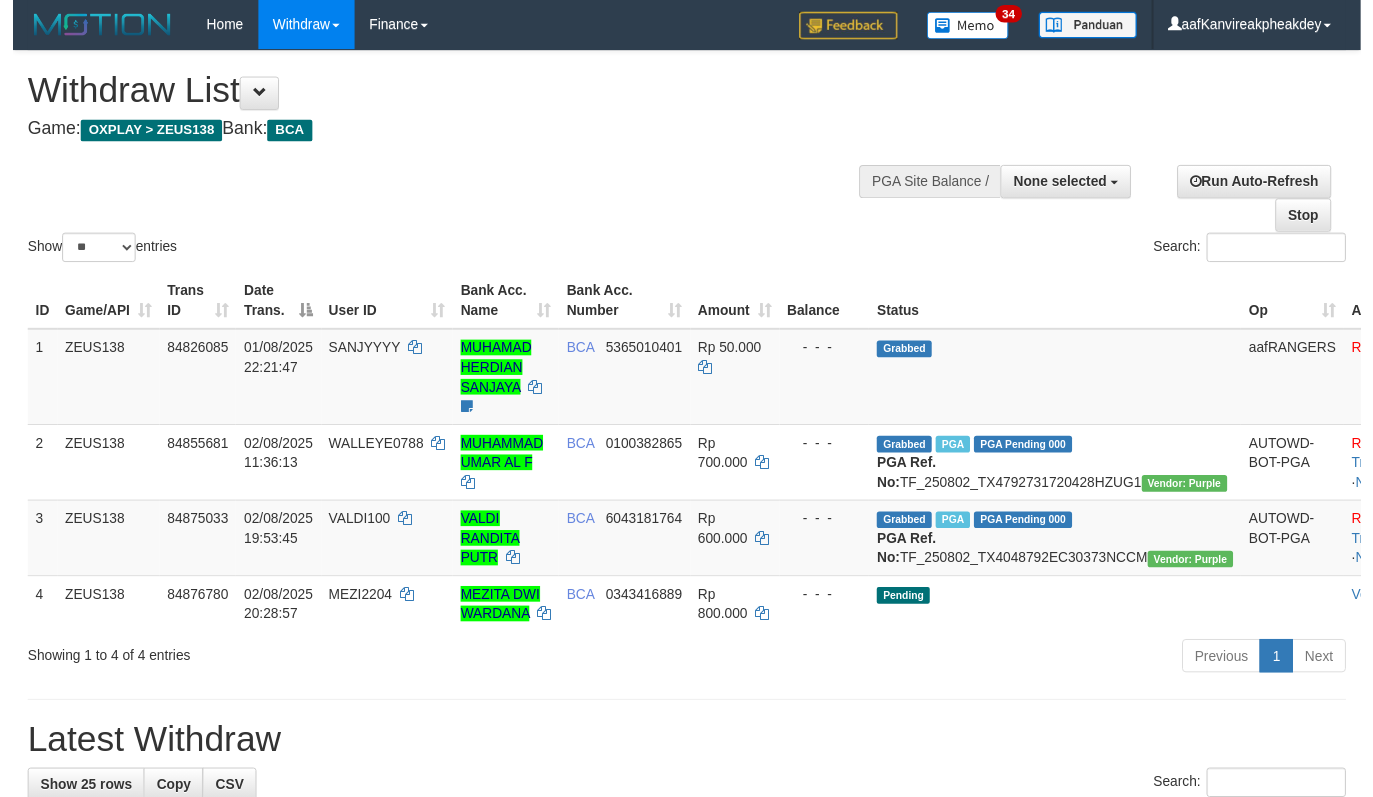 scroll, scrollTop: 267, scrollLeft: 0, axis: vertical 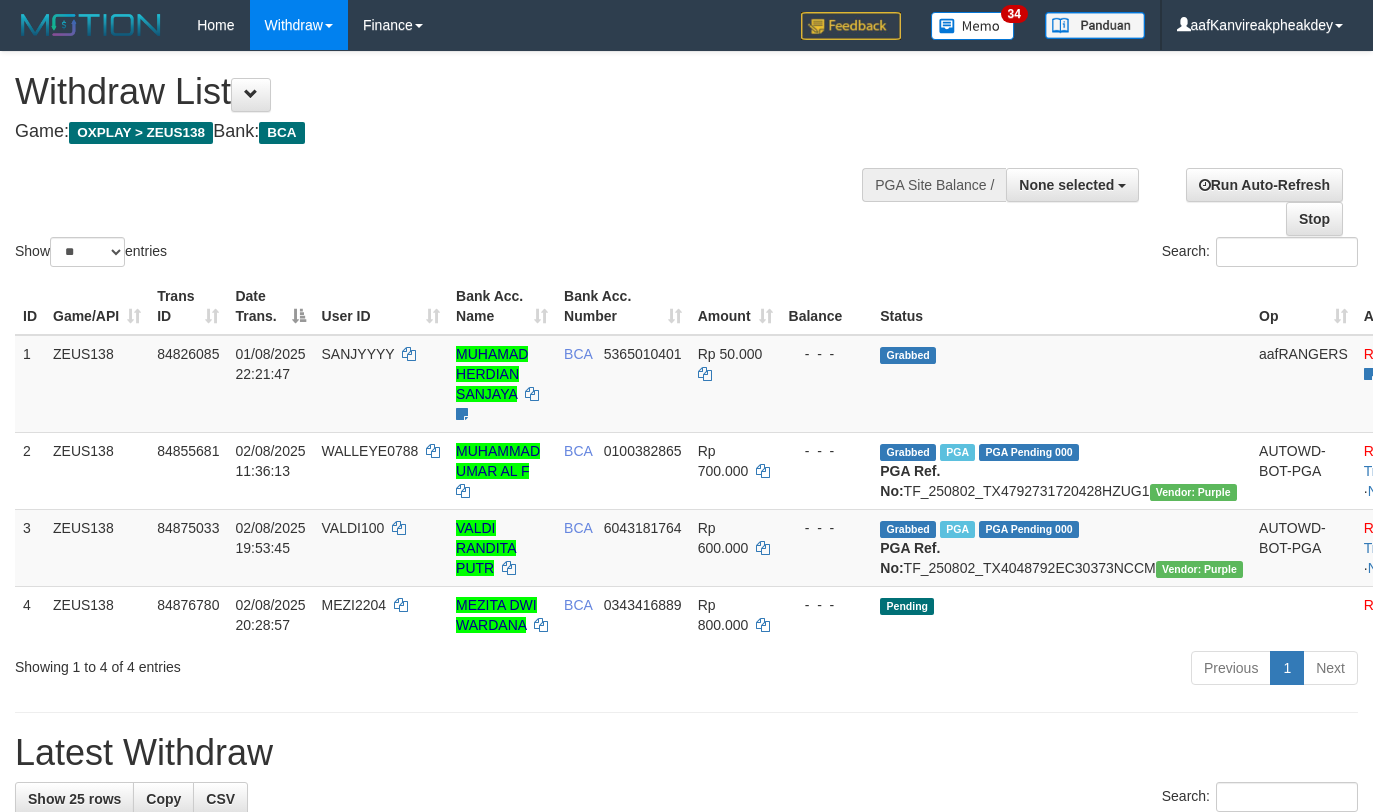 select 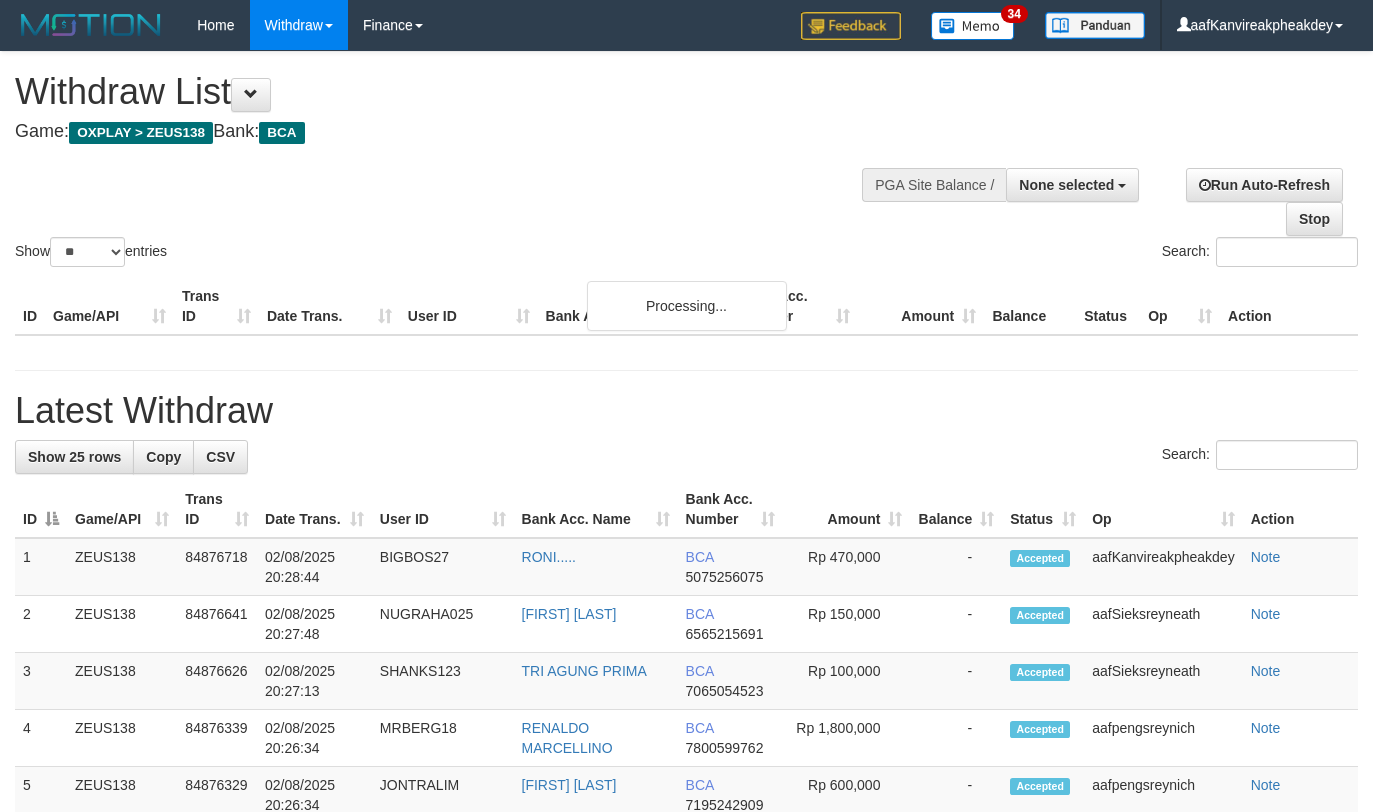 select 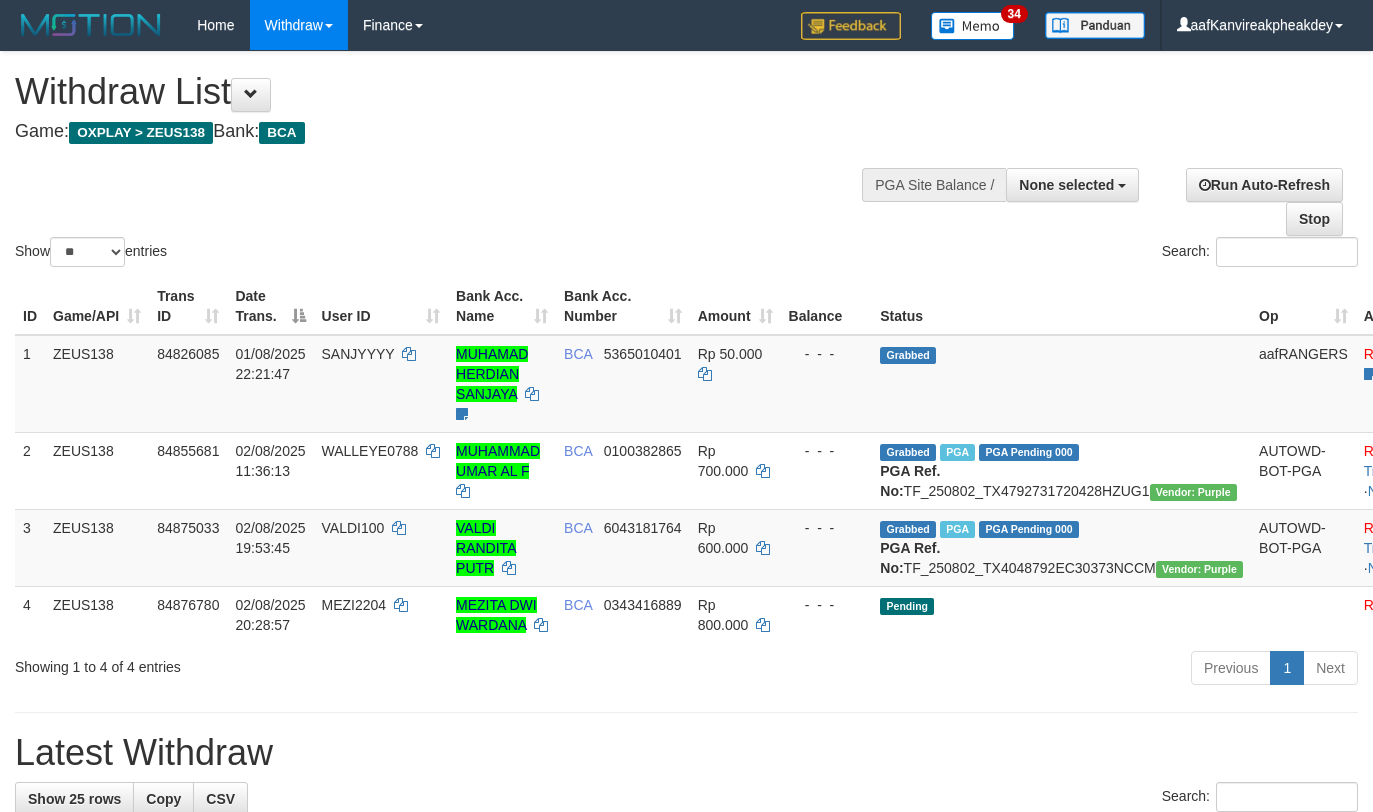 select 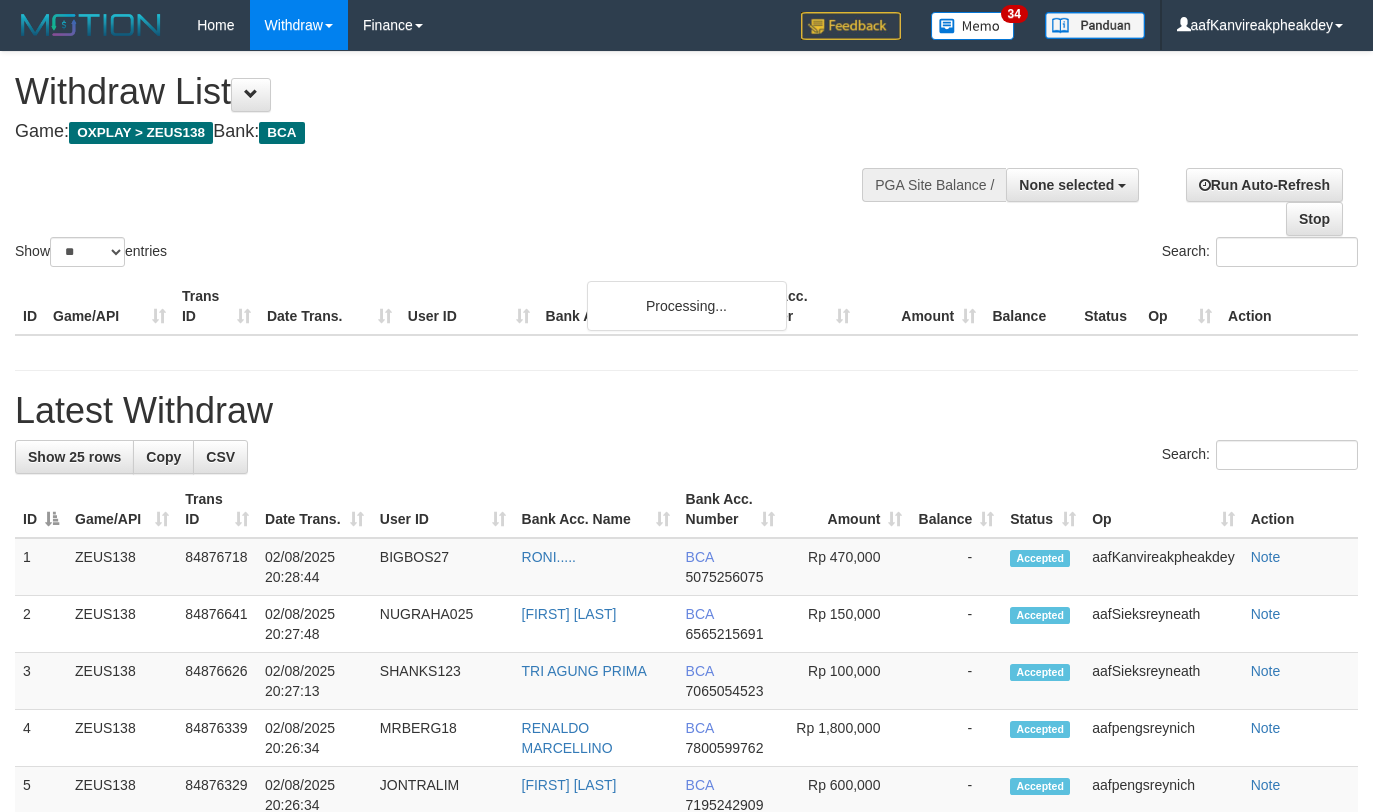 select 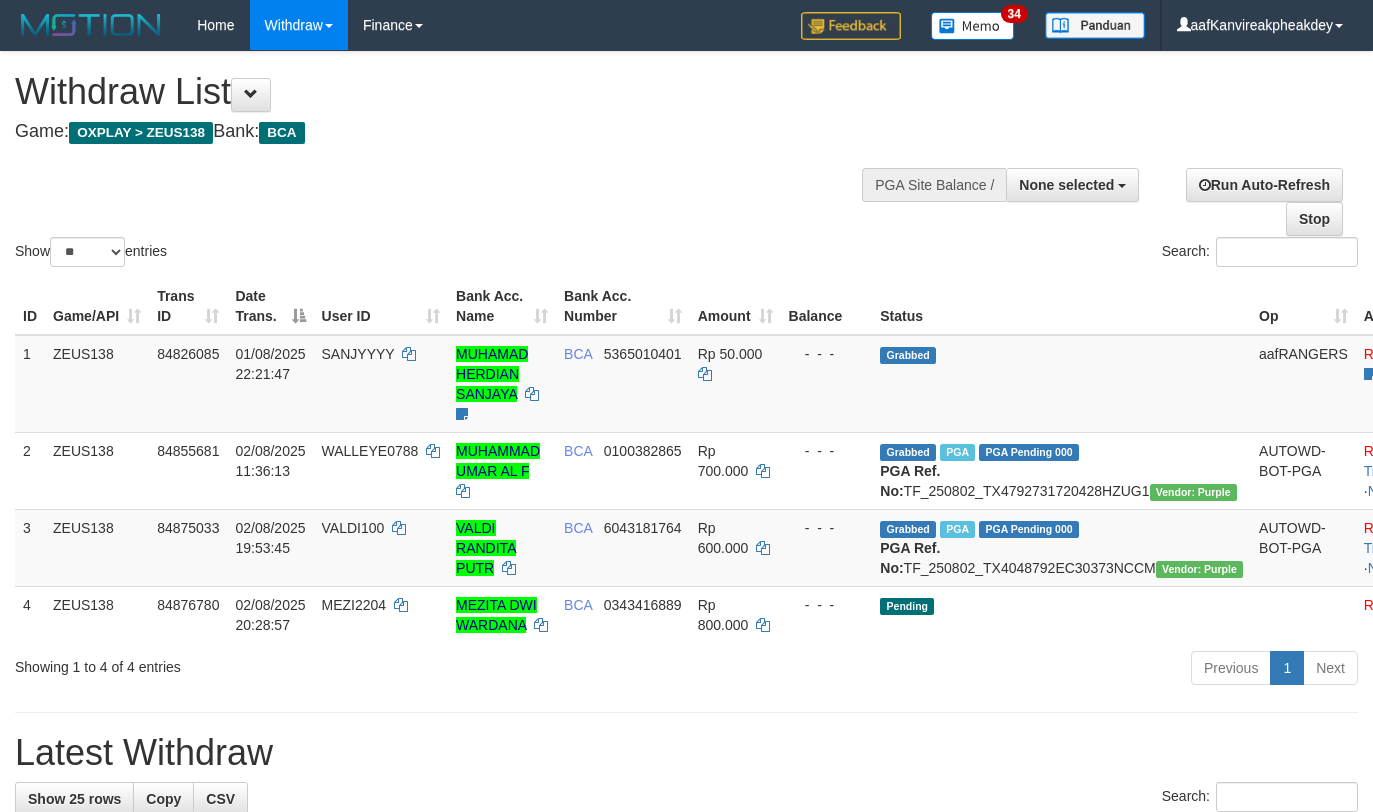 select 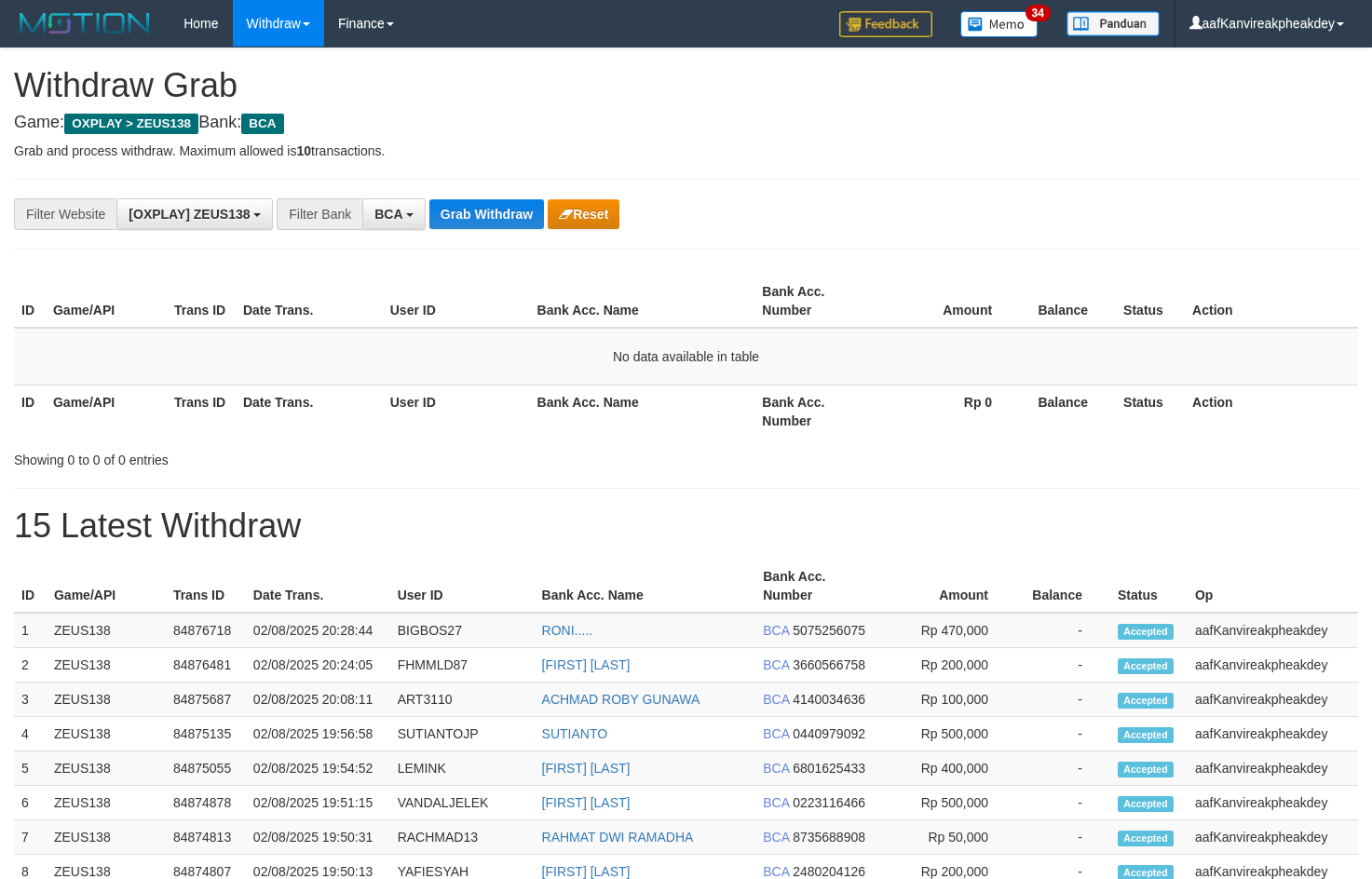 scroll, scrollTop: 0, scrollLeft: 0, axis: both 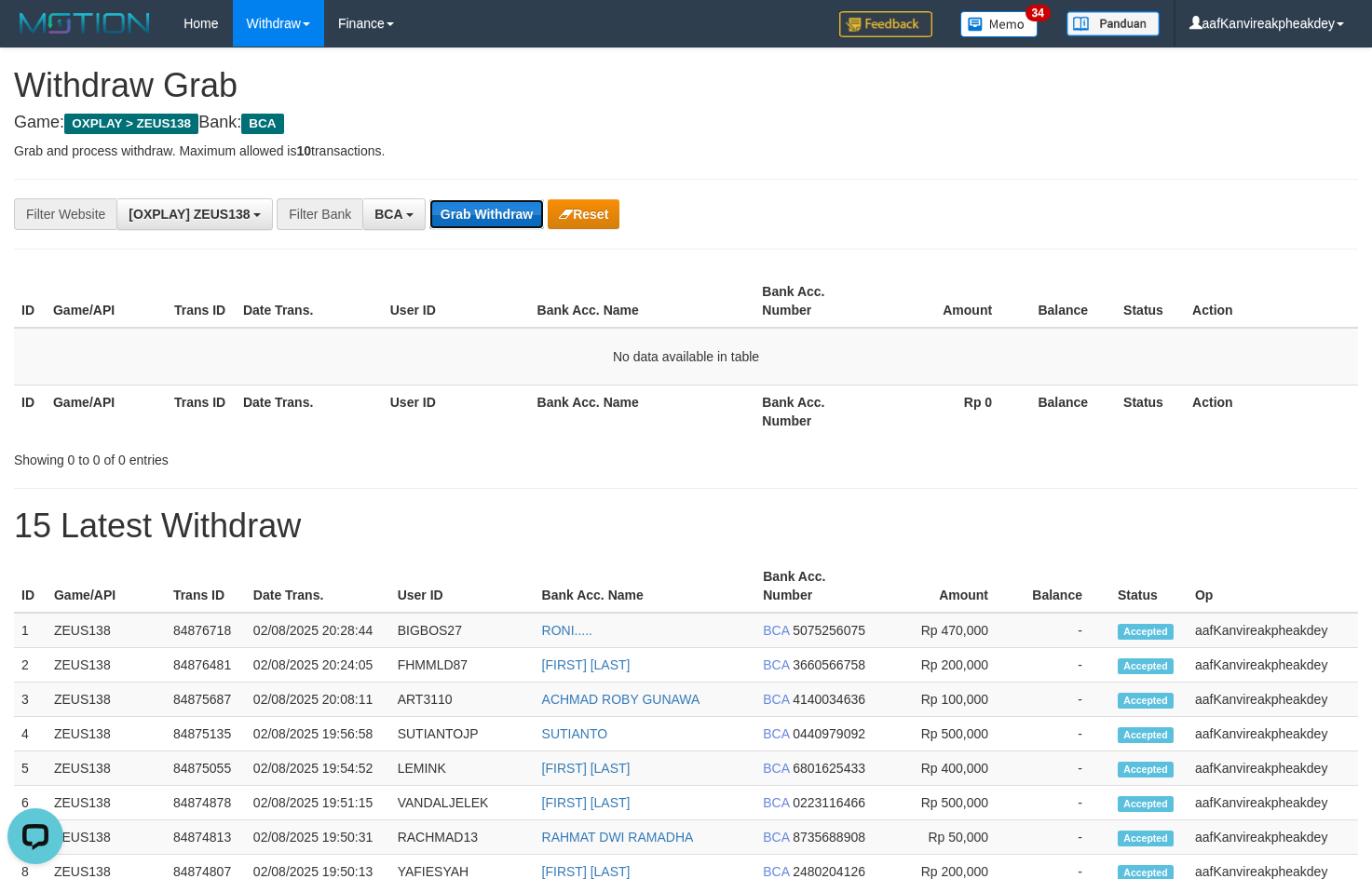 drag, startPoint x: 468, startPoint y: 227, endPoint x: 466, endPoint y: 209, distance: 18.11077 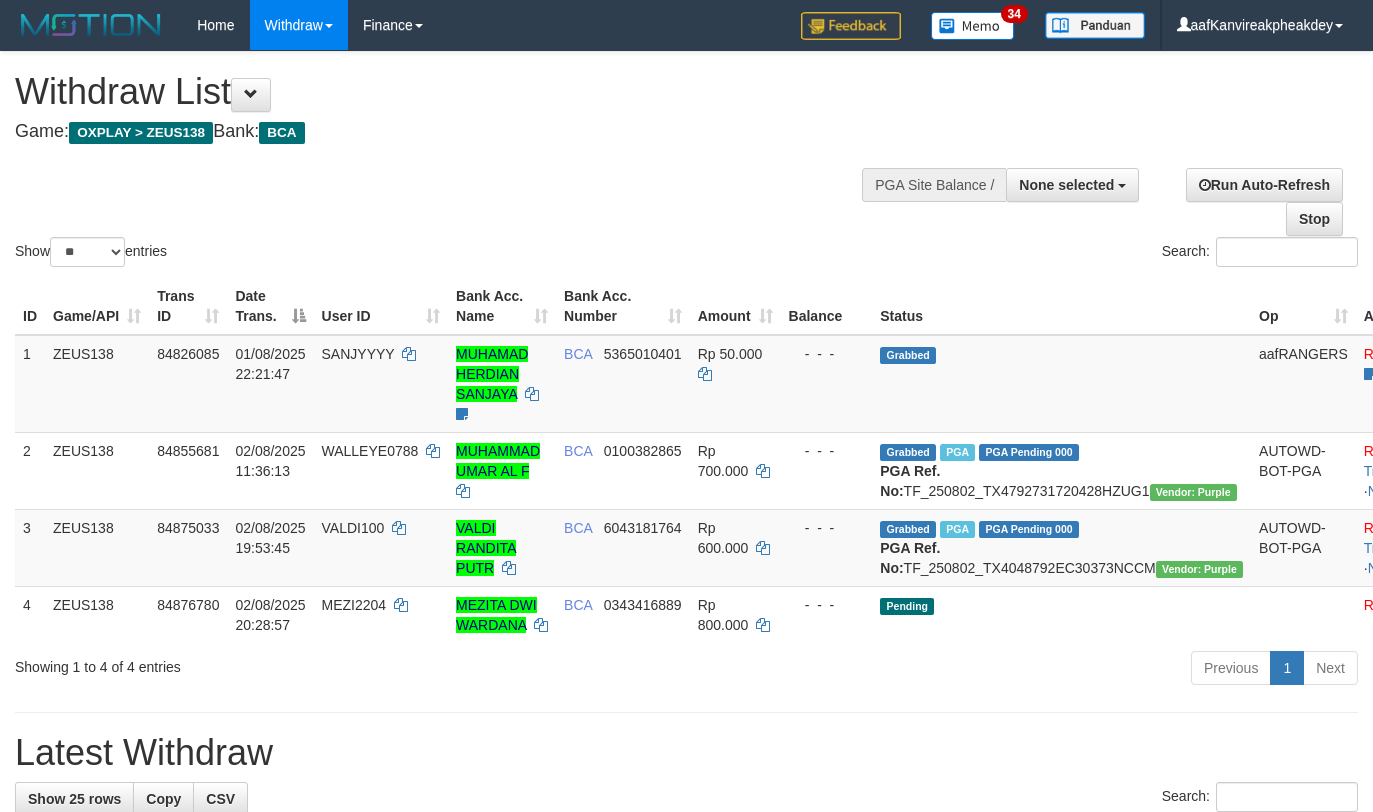 select 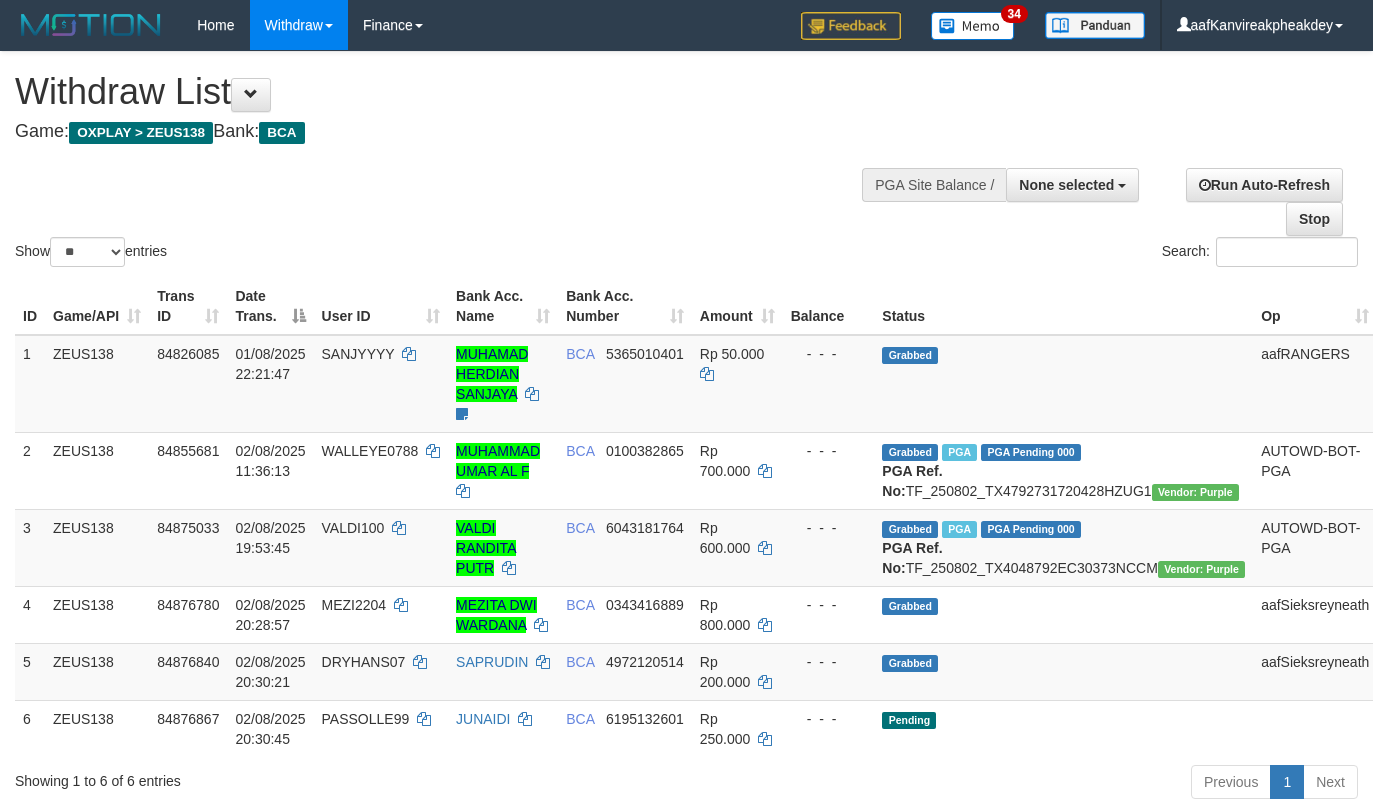 select 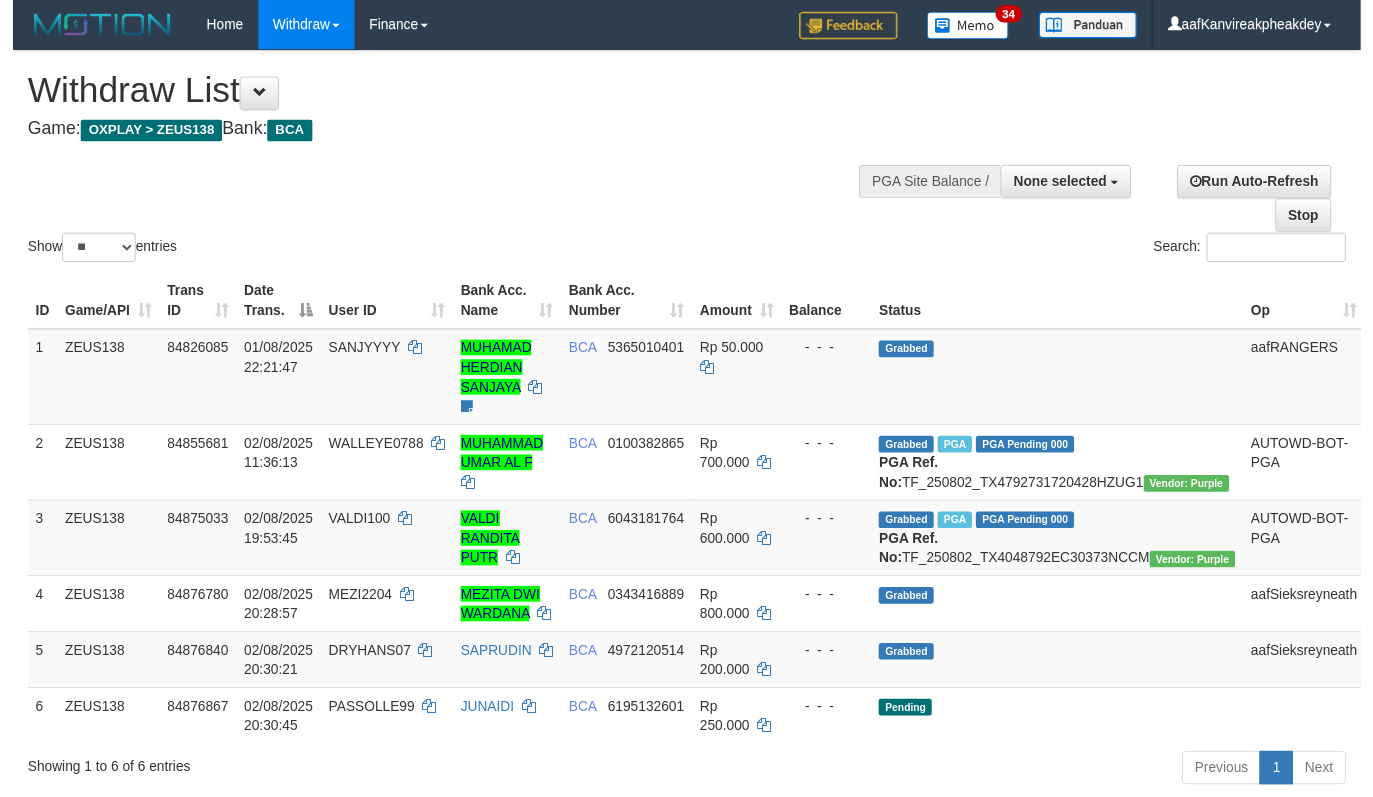 scroll, scrollTop: 267, scrollLeft: 0, axis: vertical 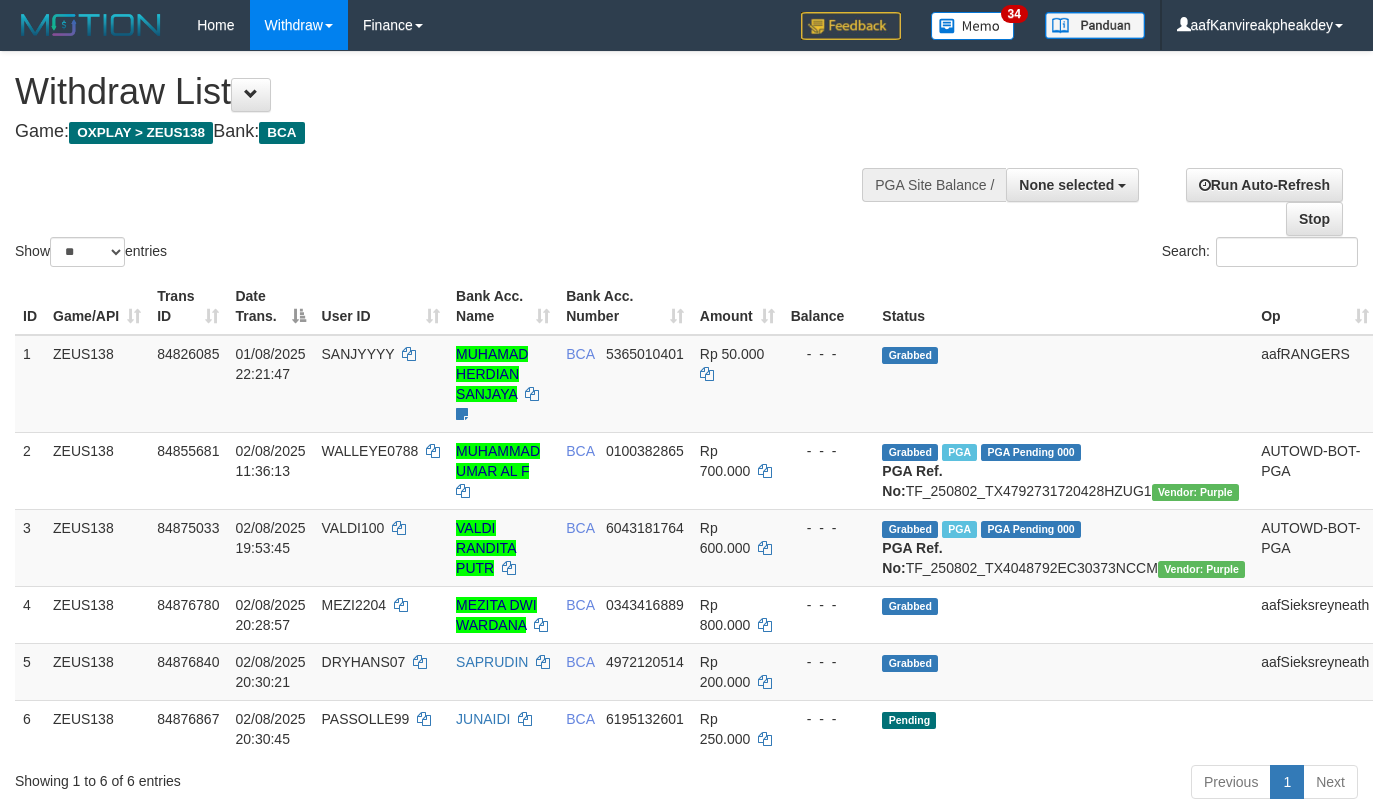 select 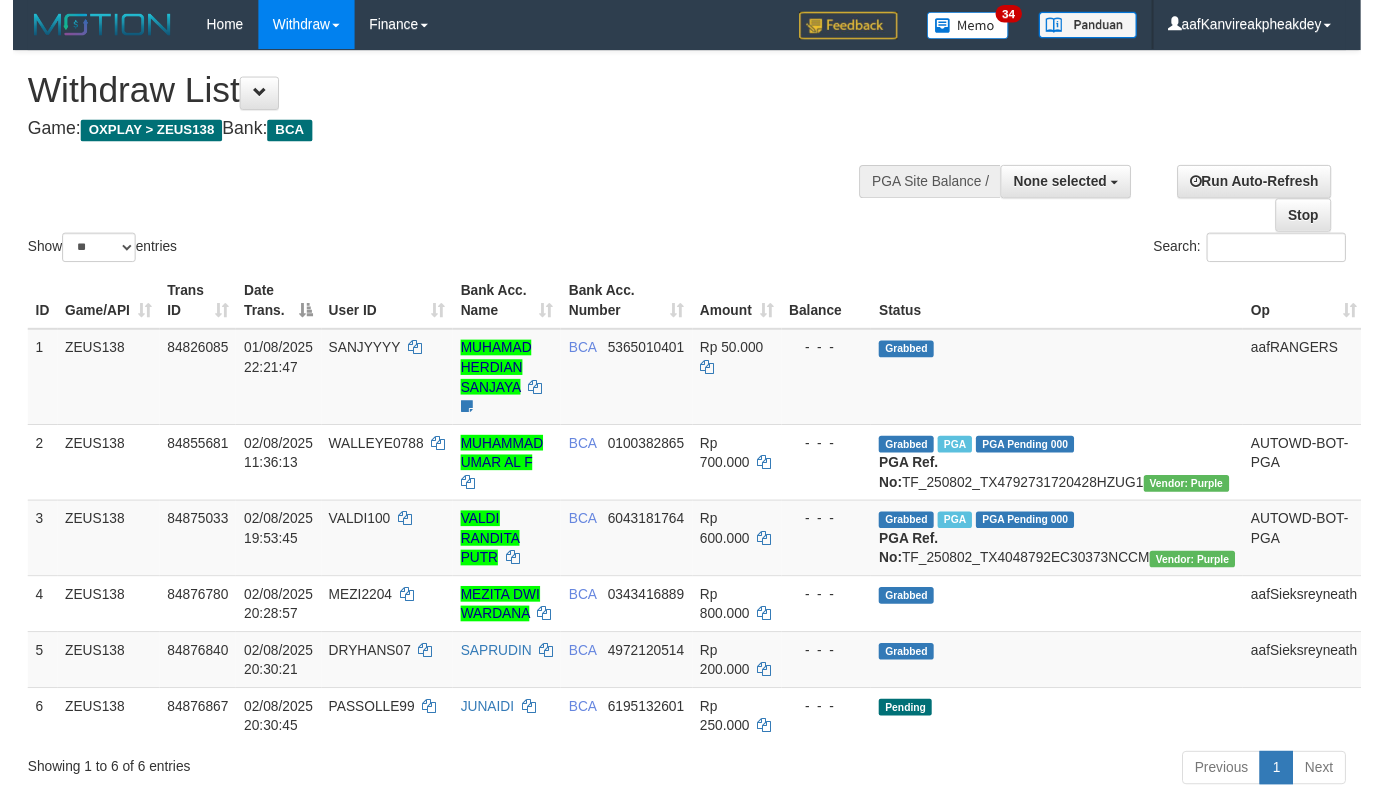 scroll, scrollTop: 267, scrollLeft: 0, axis: vertical 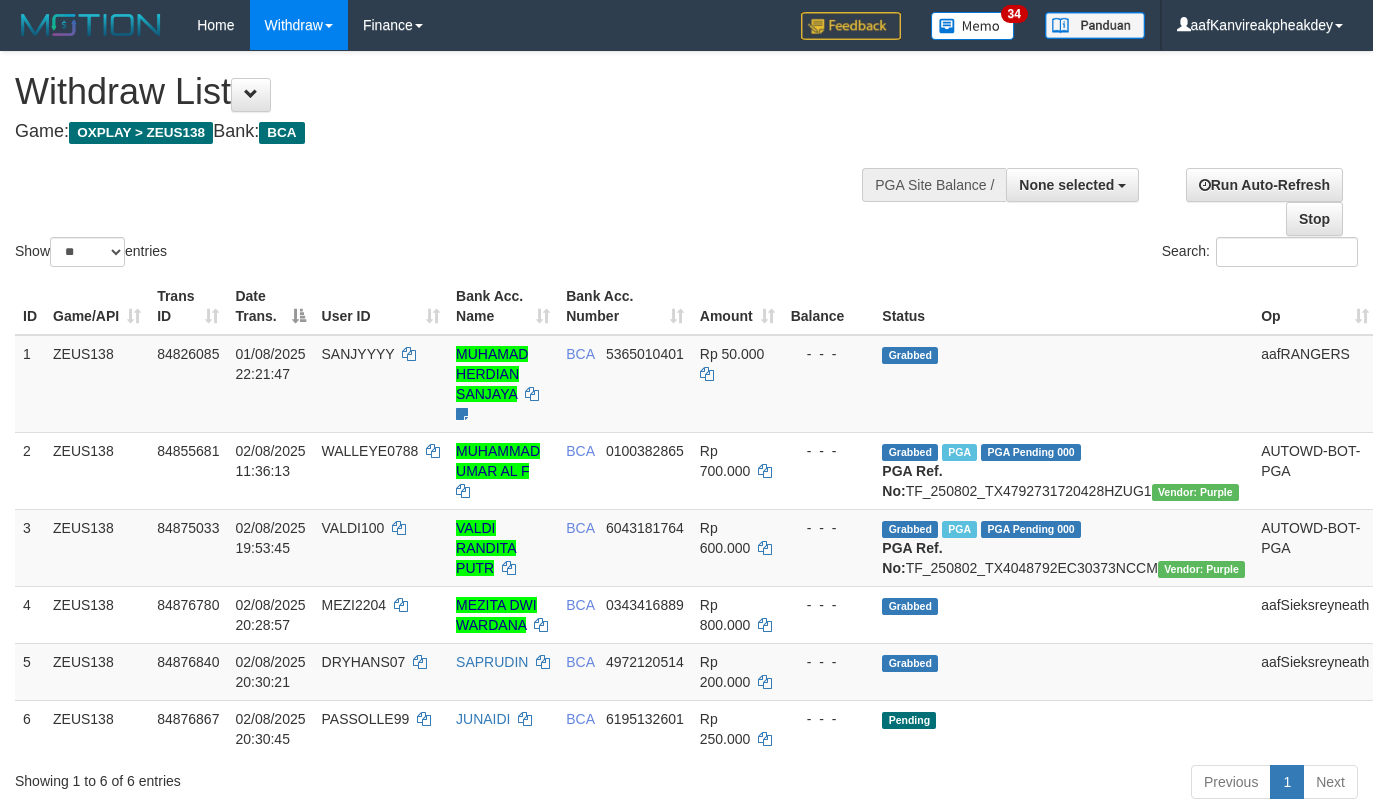 select 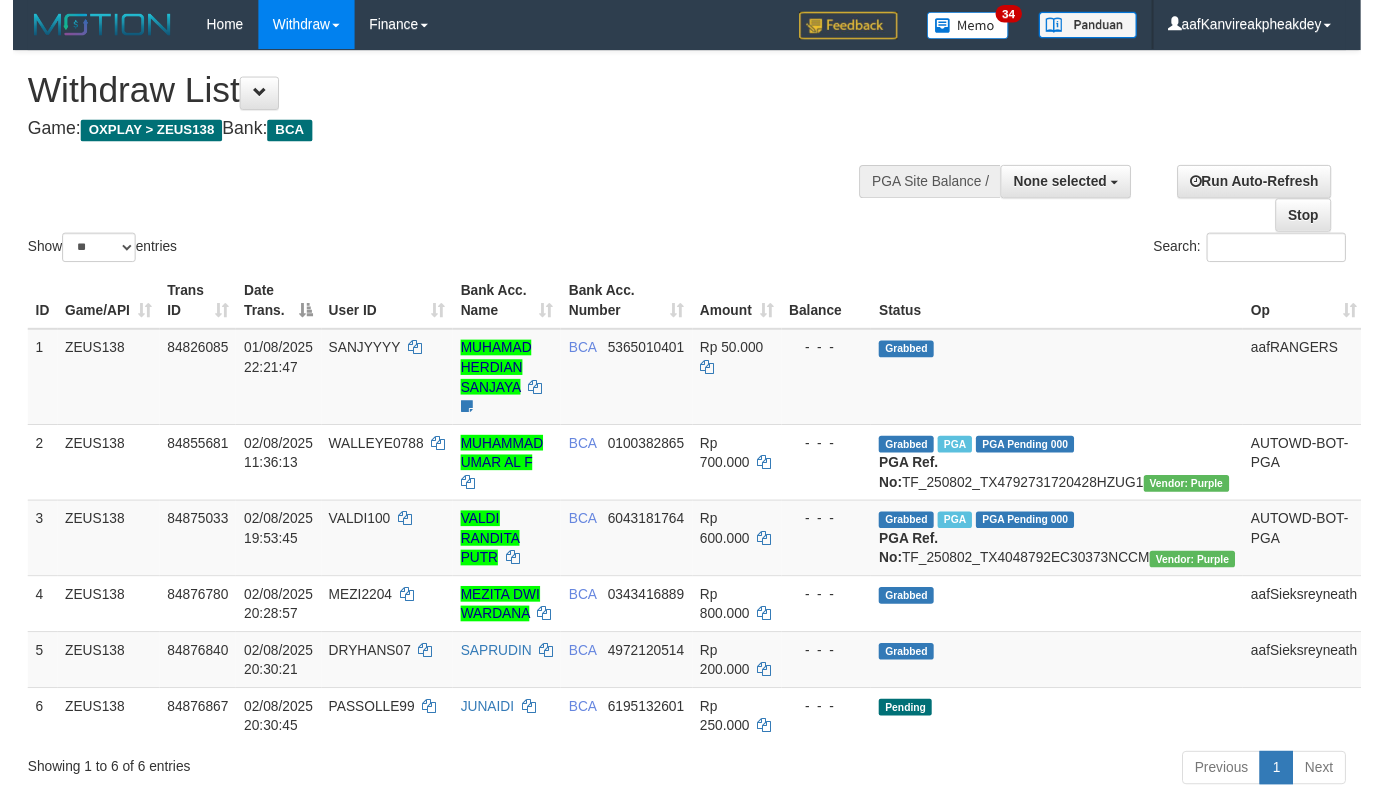 scroll, scrollTop: 267, scrollLeft: 0, axis: vertical 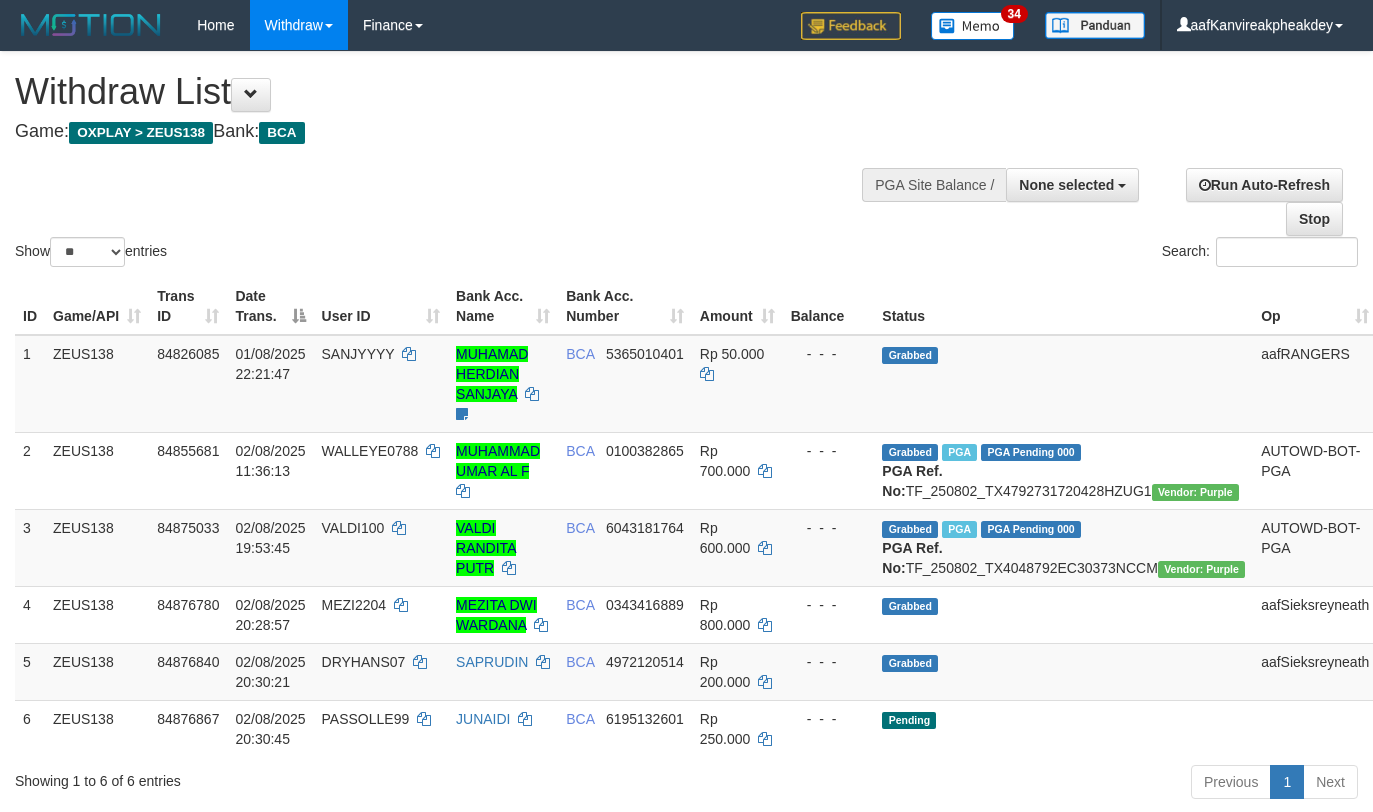 select 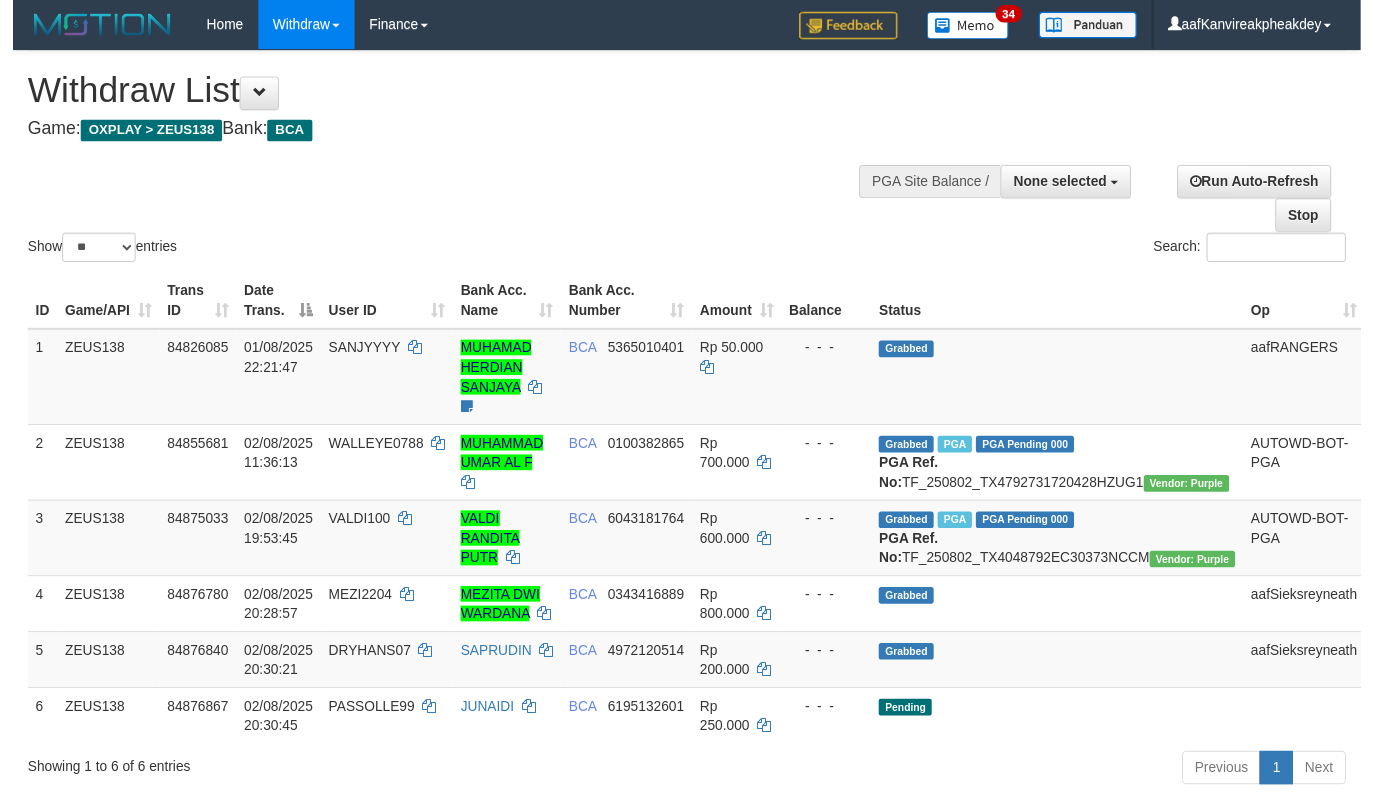 scroll, scrollTop: 267, scrollLeft: 0, axis: vertical 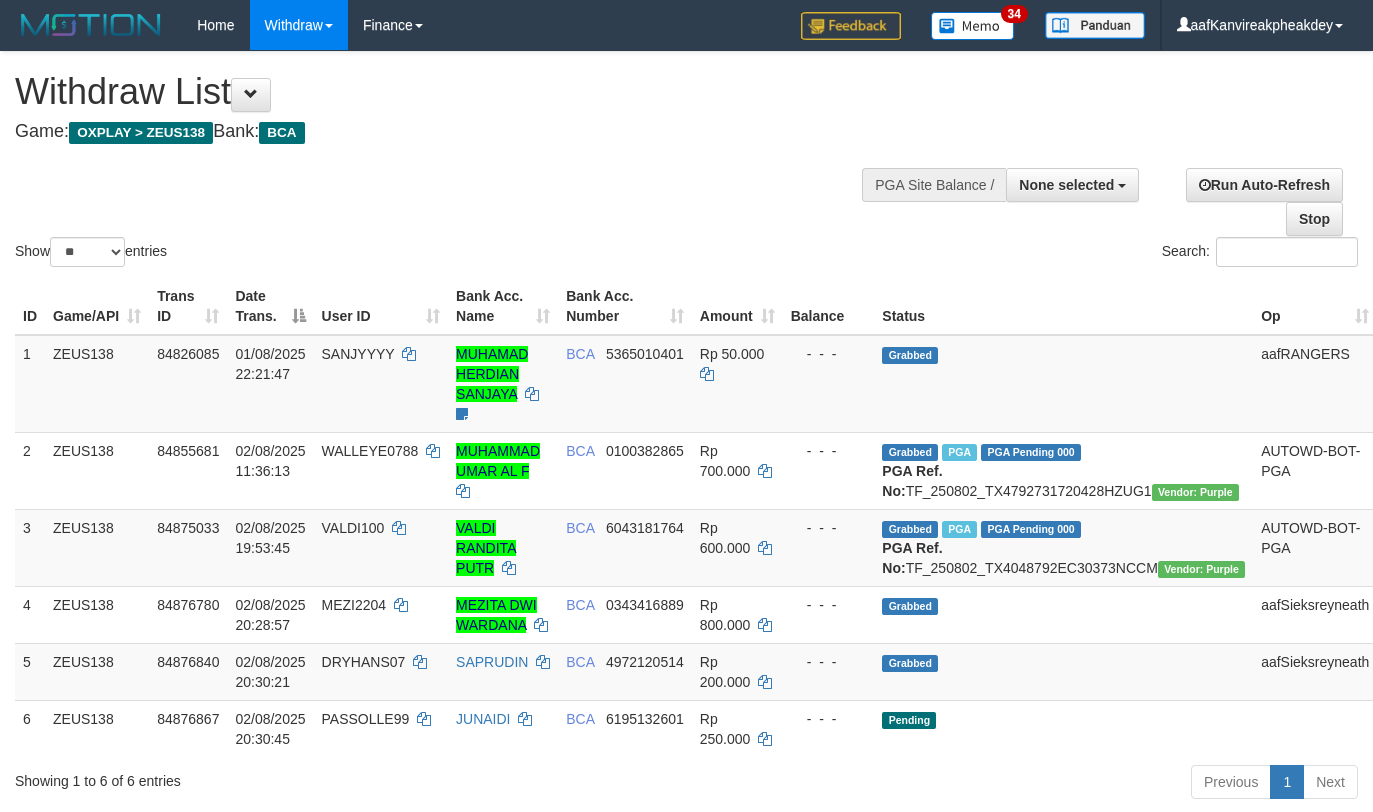 select 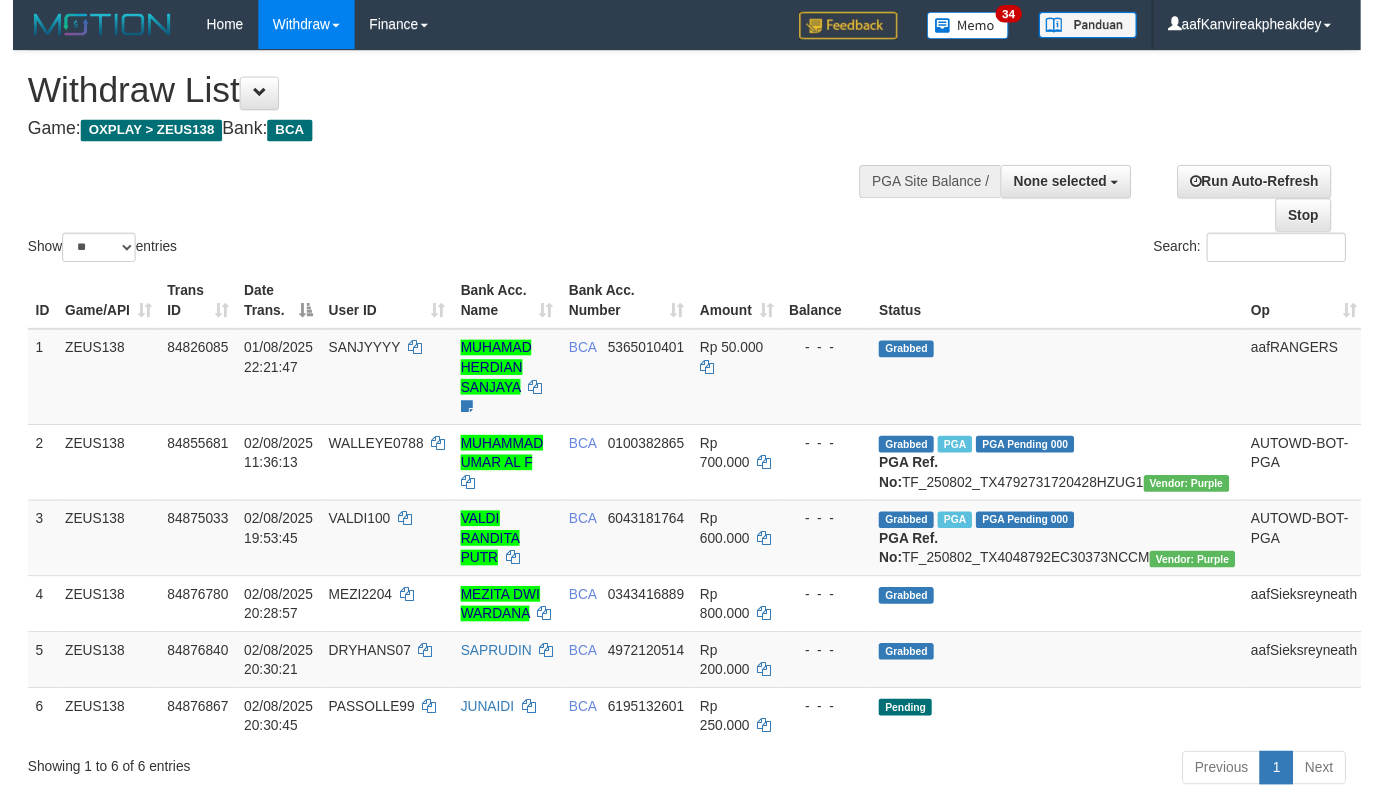 scroll, scrollTop: 267, scrollLeft: 0, axis: vertical 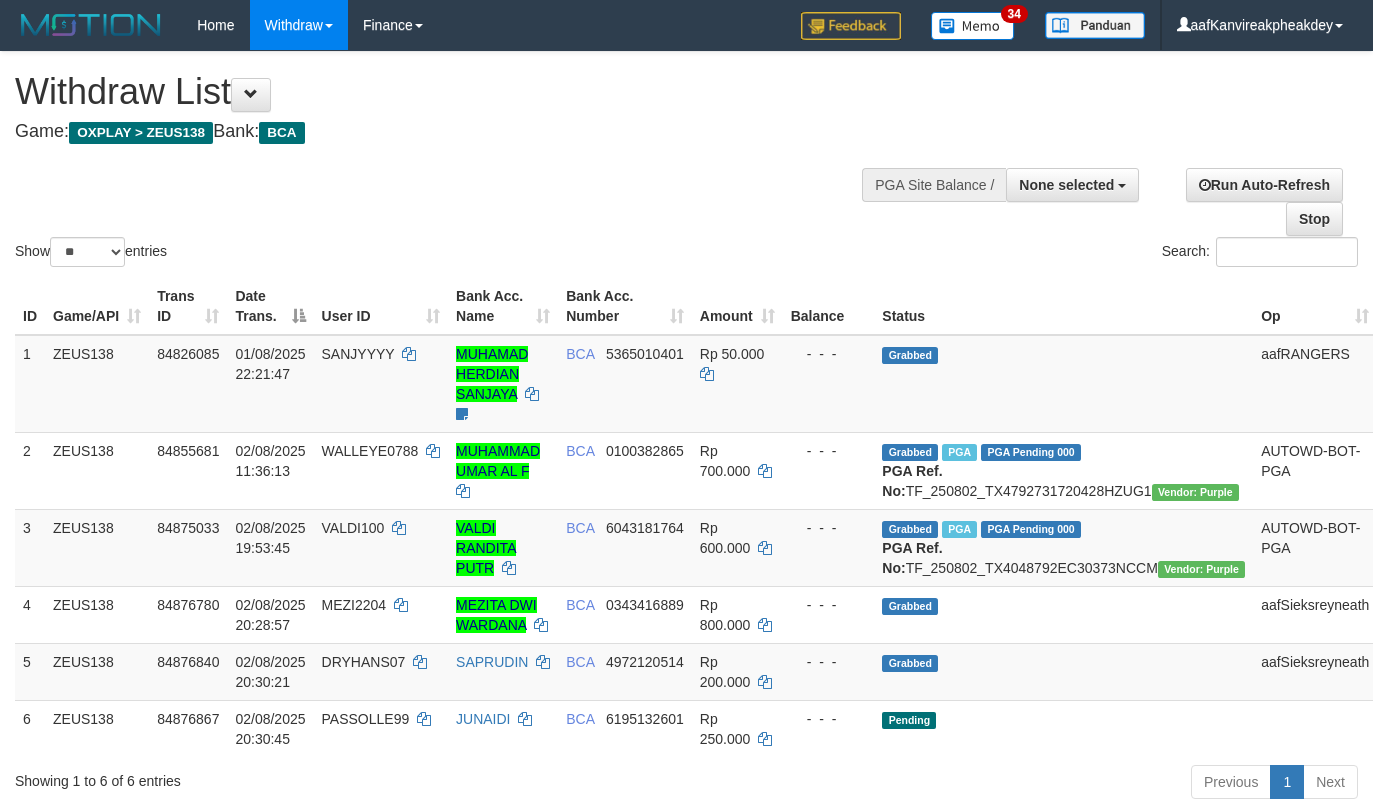 select 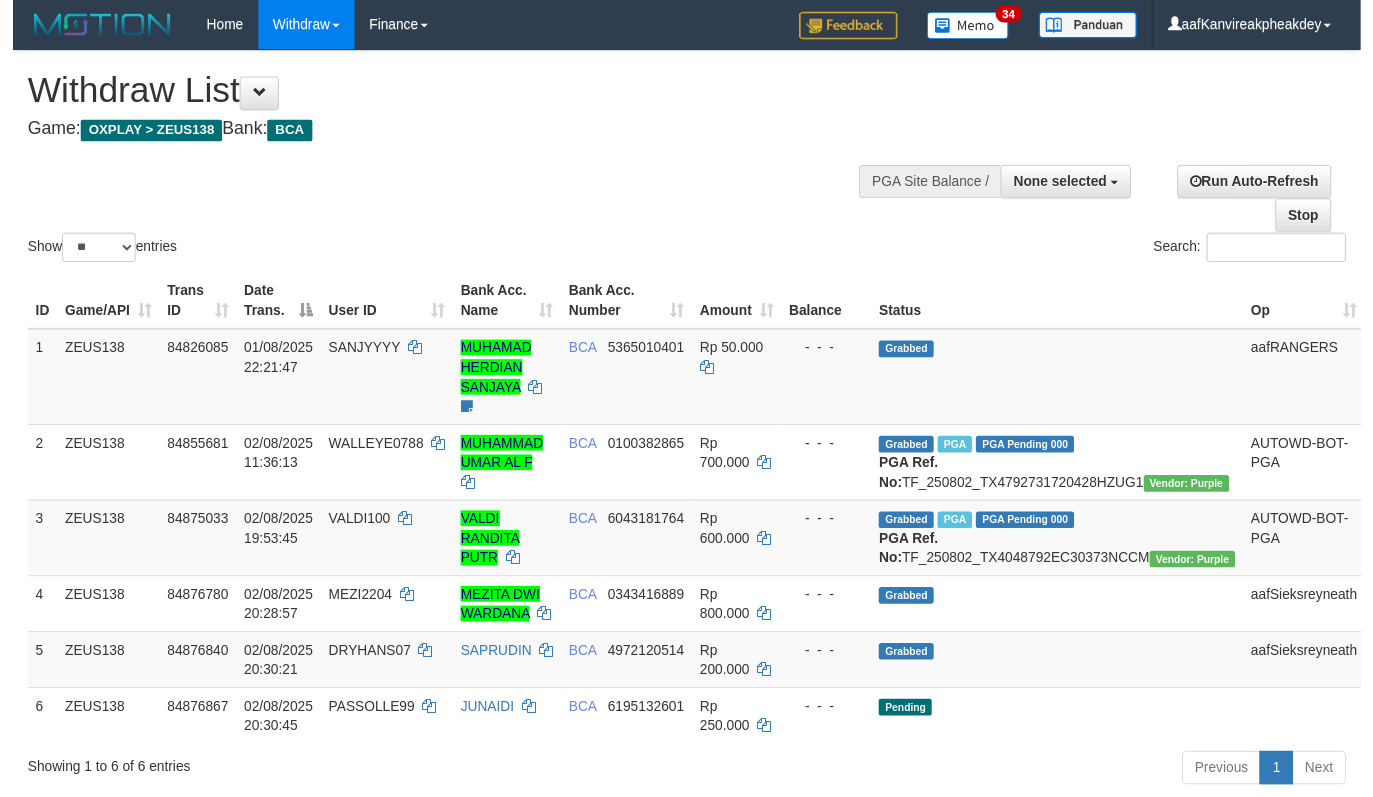 scroll, scrollTop: 267, scrollLeft: 0, axis: vertical 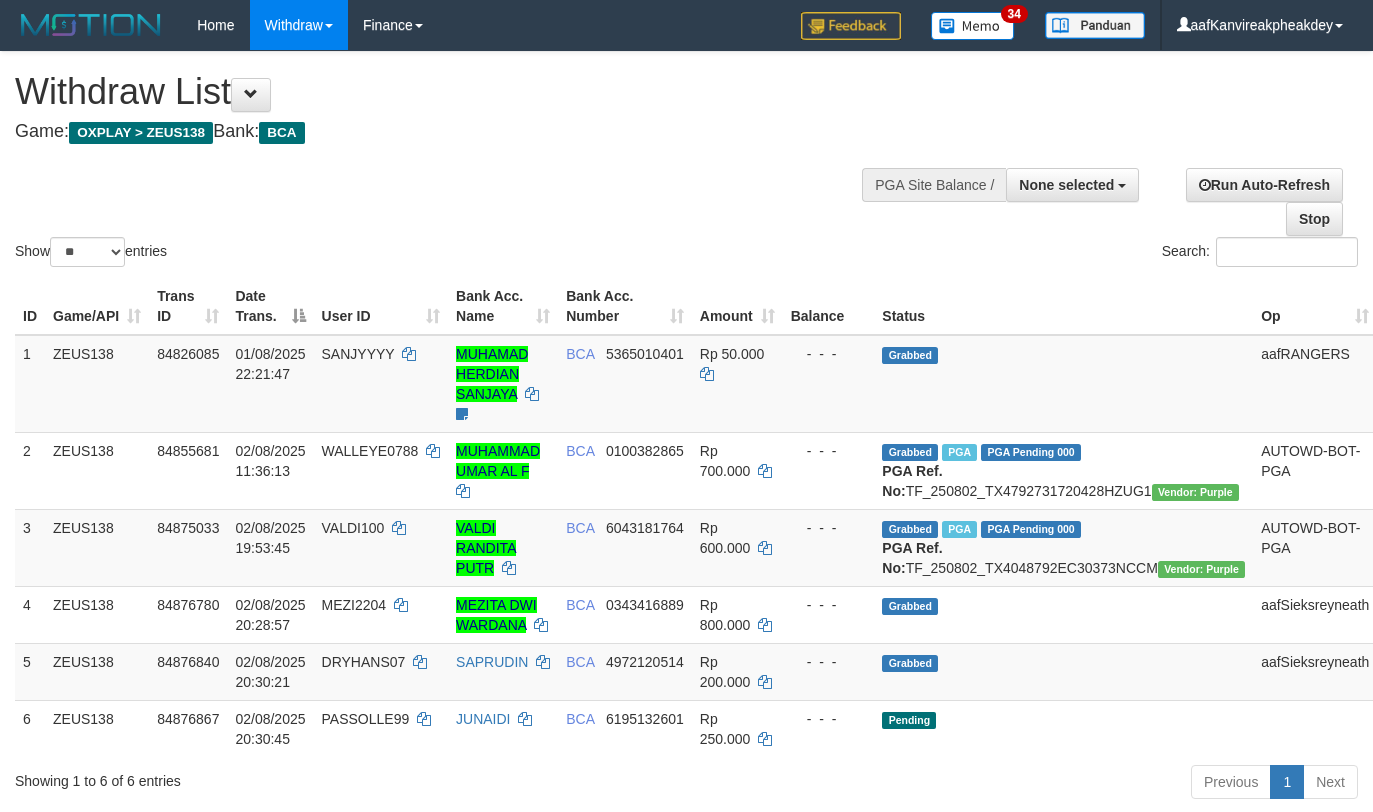 select 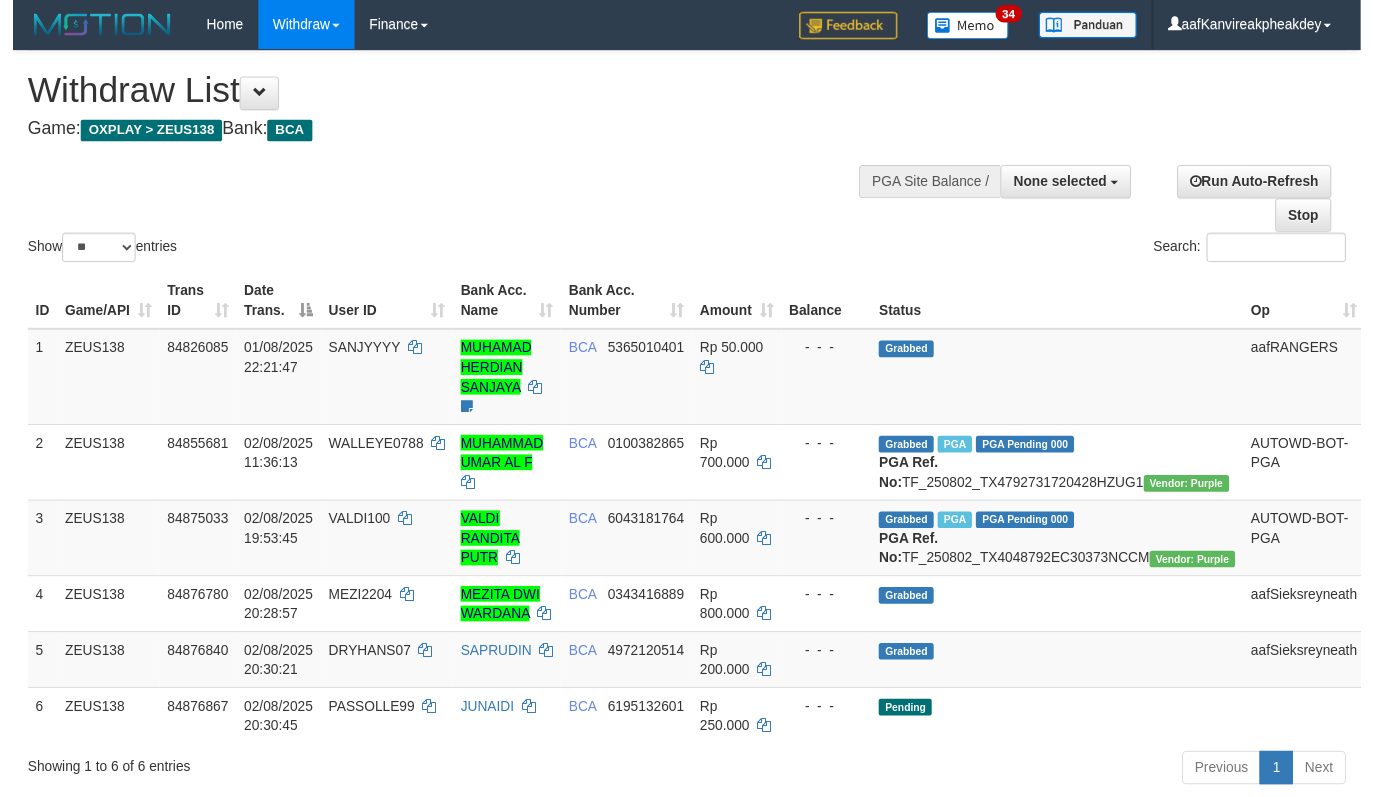 scroll, scrollTop: 267, scrollLeft: 0, axis: vertical 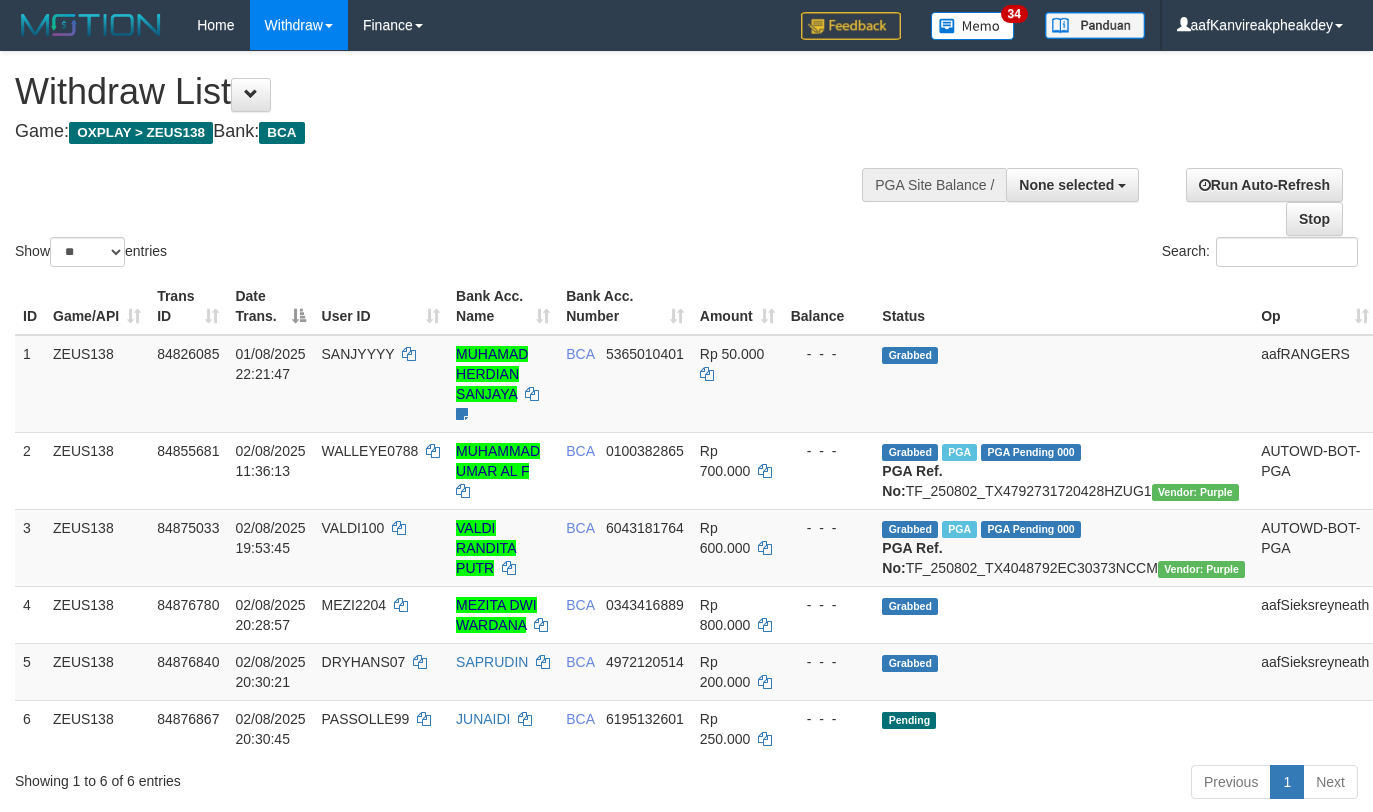 select 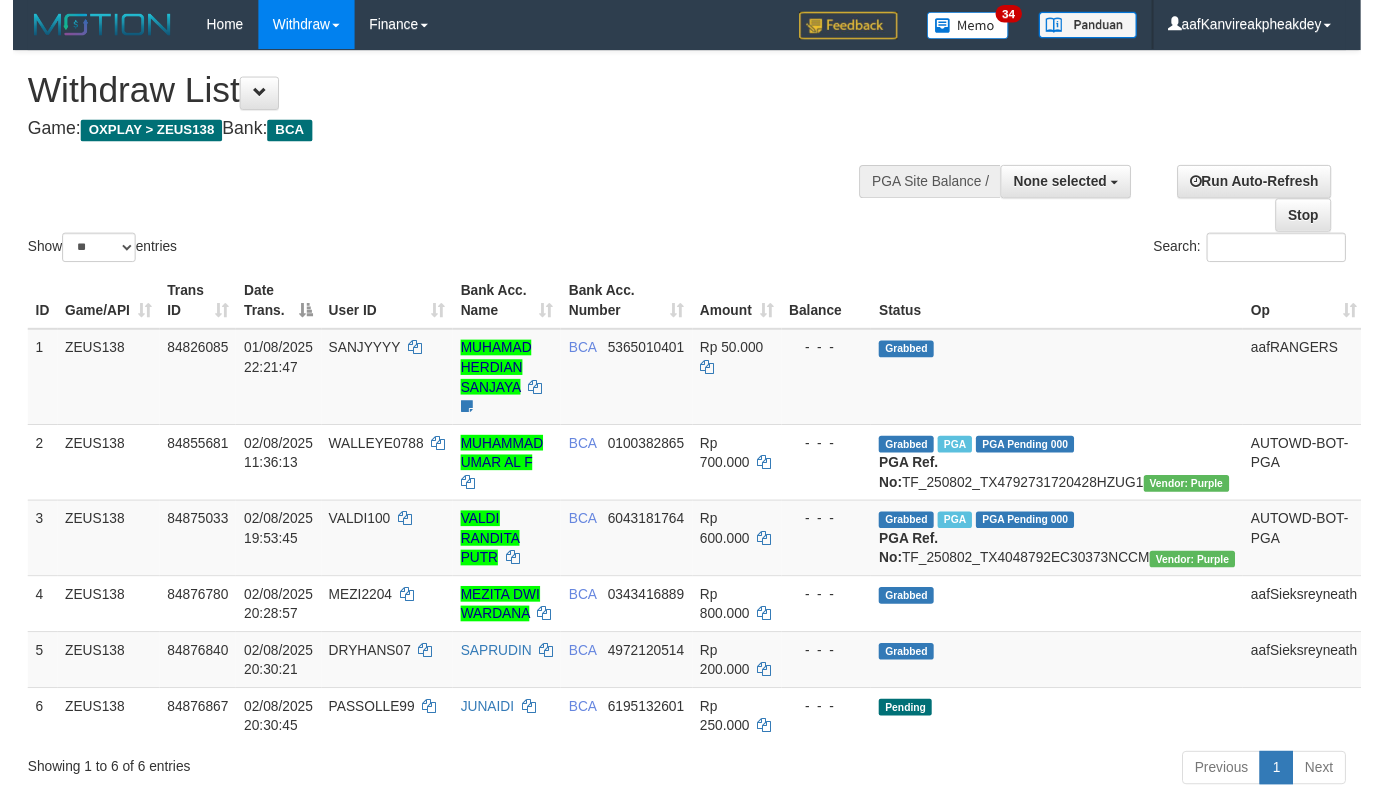 scroll, scrollTop: 267, scrollLeft: 0, axis: vertical 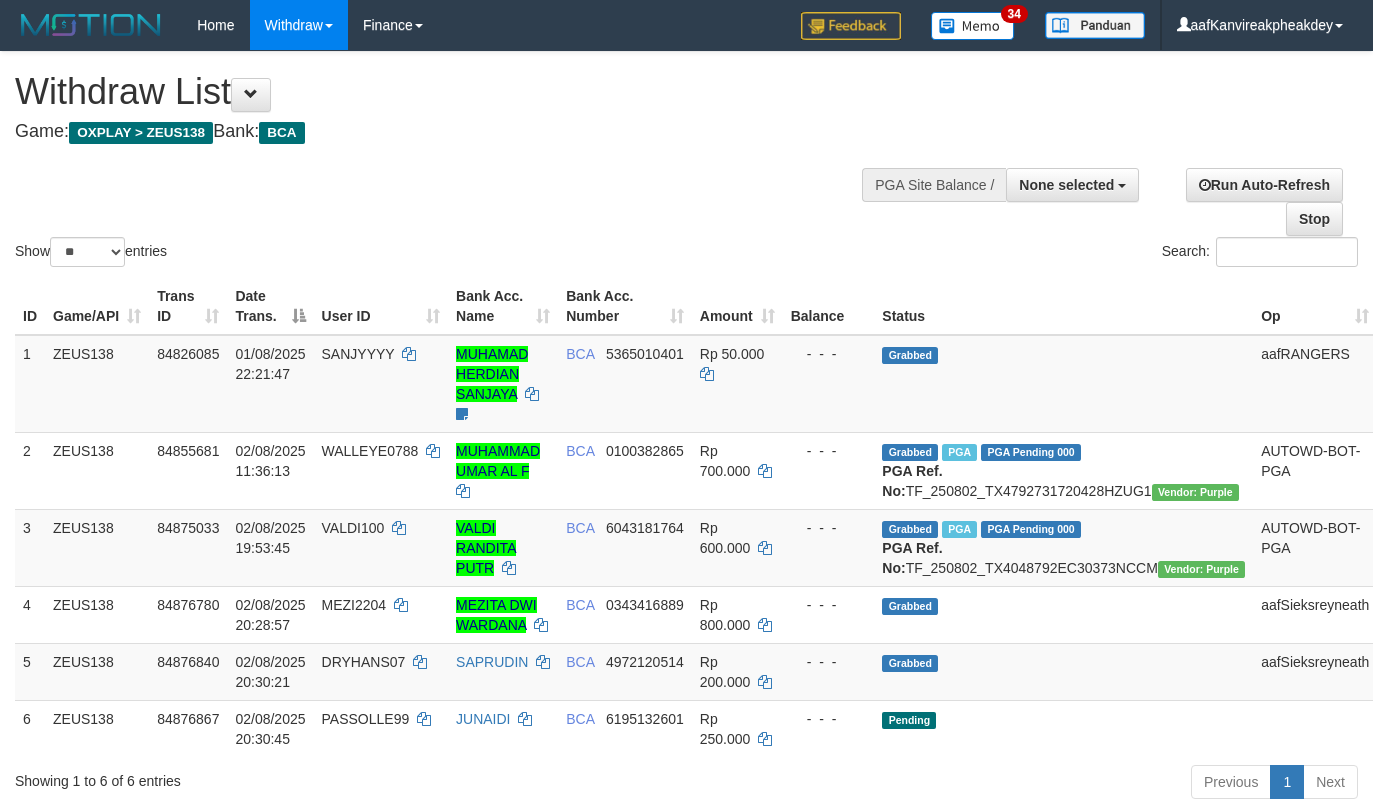 select 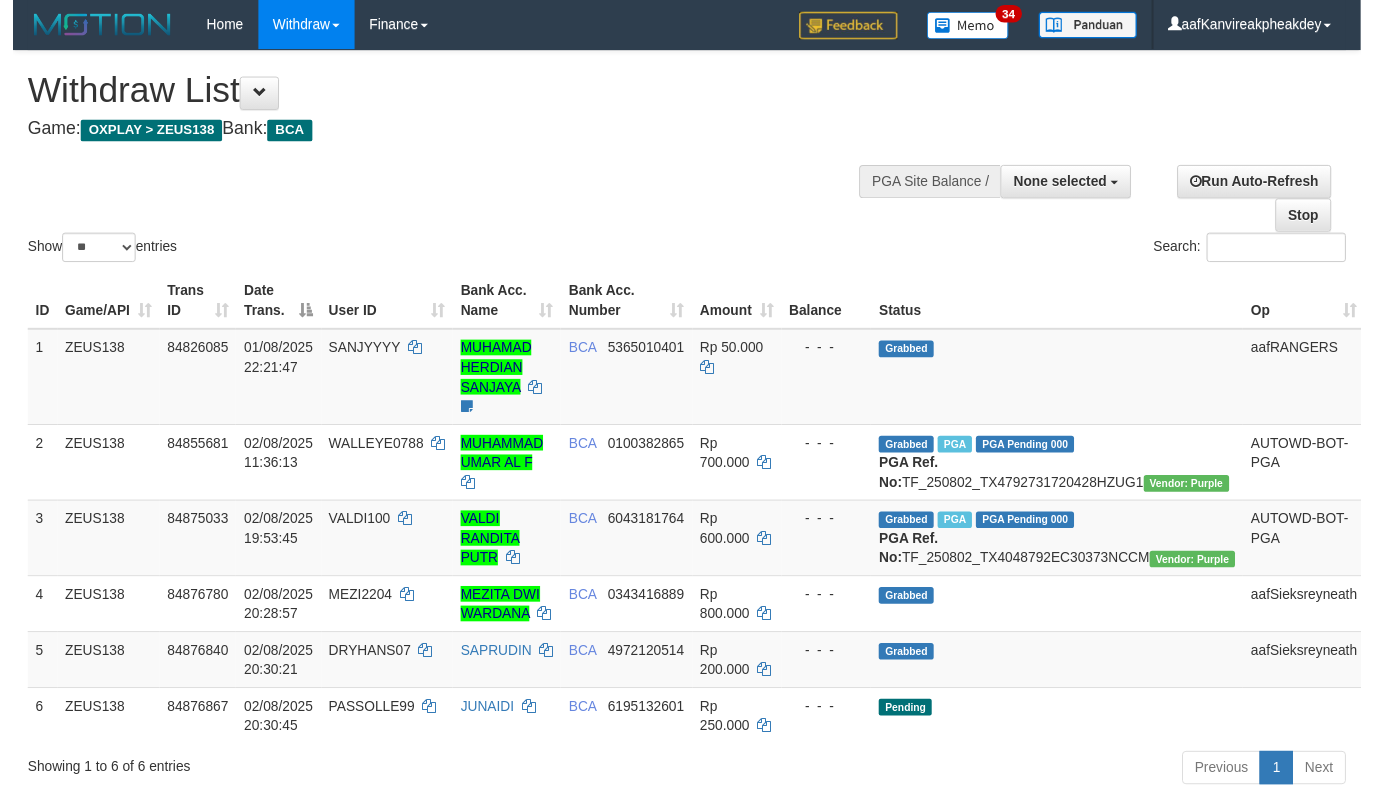 scroll, scrollTop: 267, scrollLeft: 0, axis: vertical 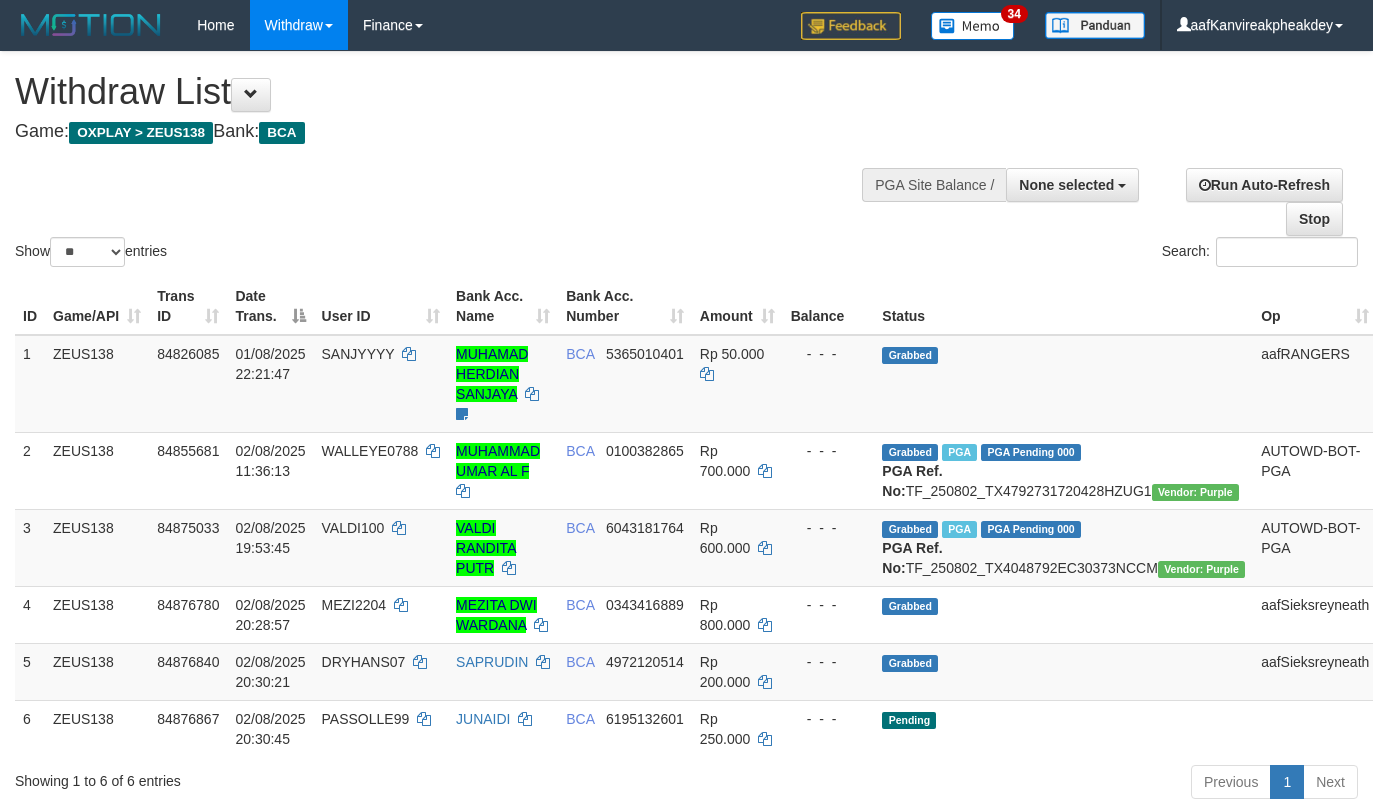 select 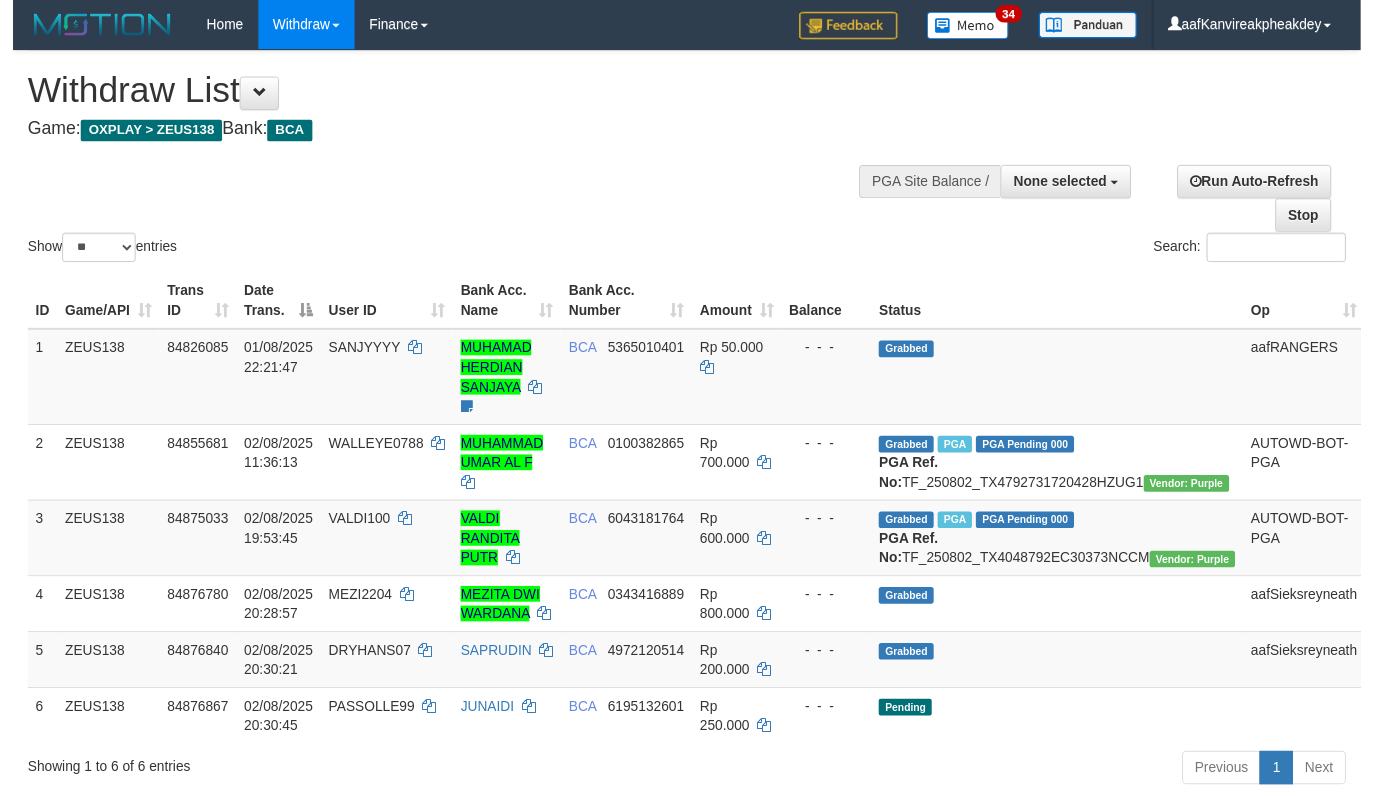 scroll, scrollTop: 267, scrollLeft: 0, axis: vertical 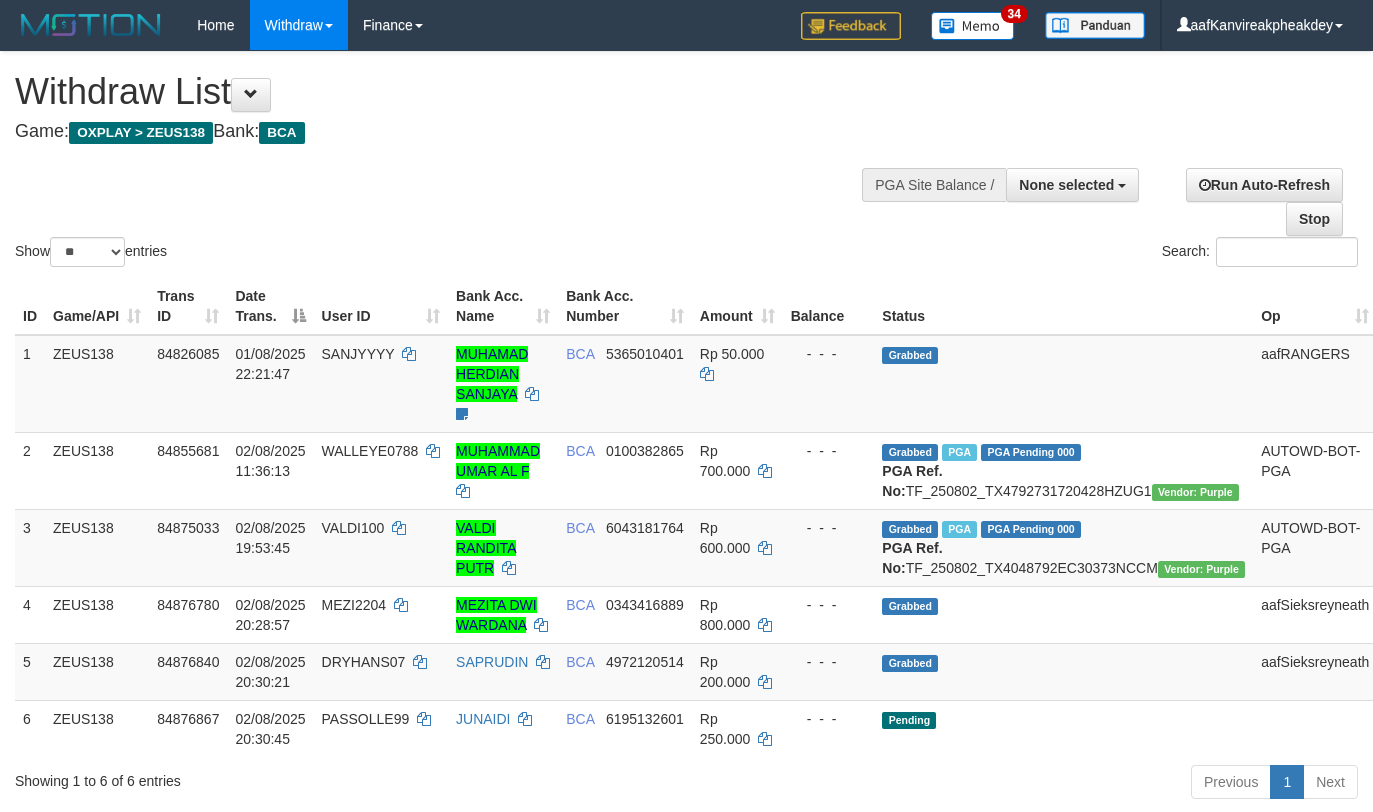 select 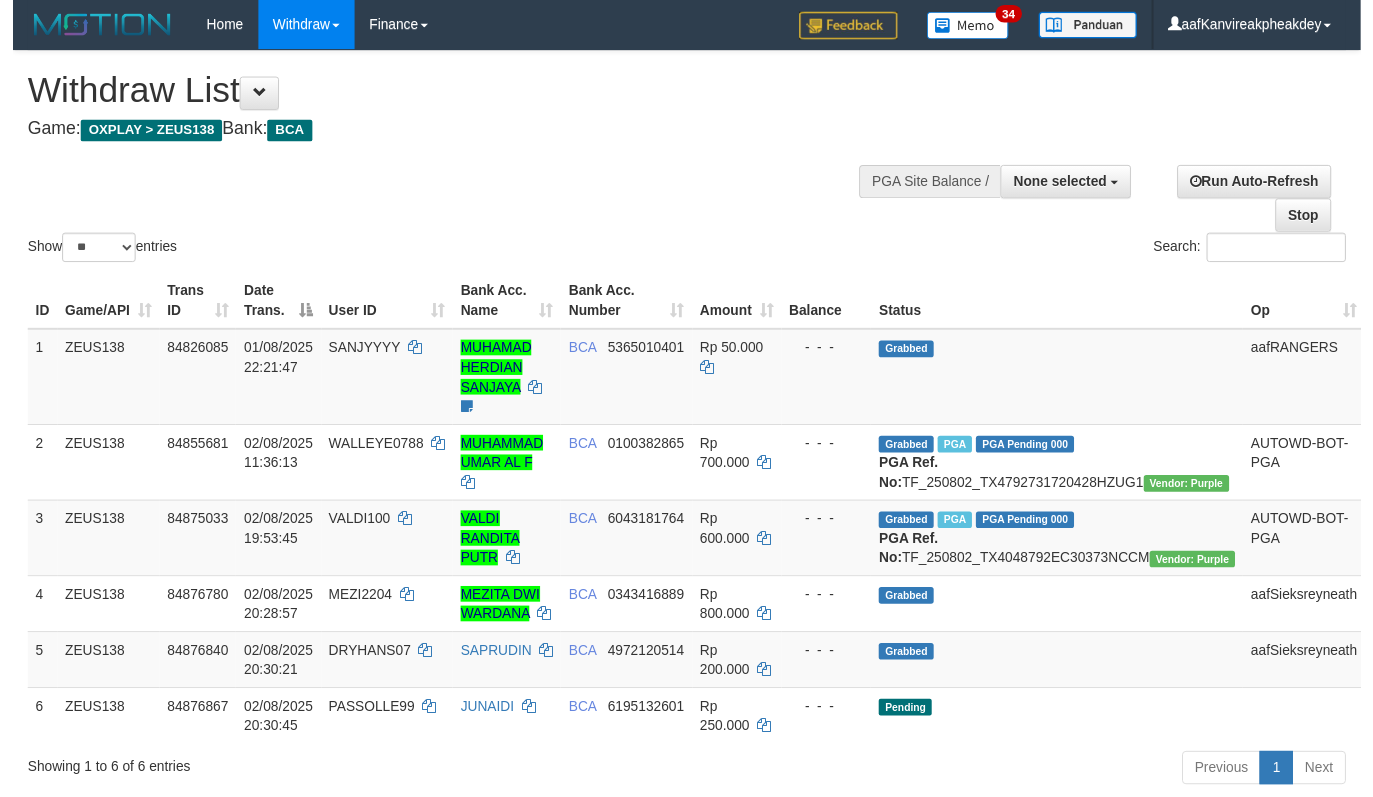 scroll, scrollTop: 267, scrollLeft: 0, axis: vertical 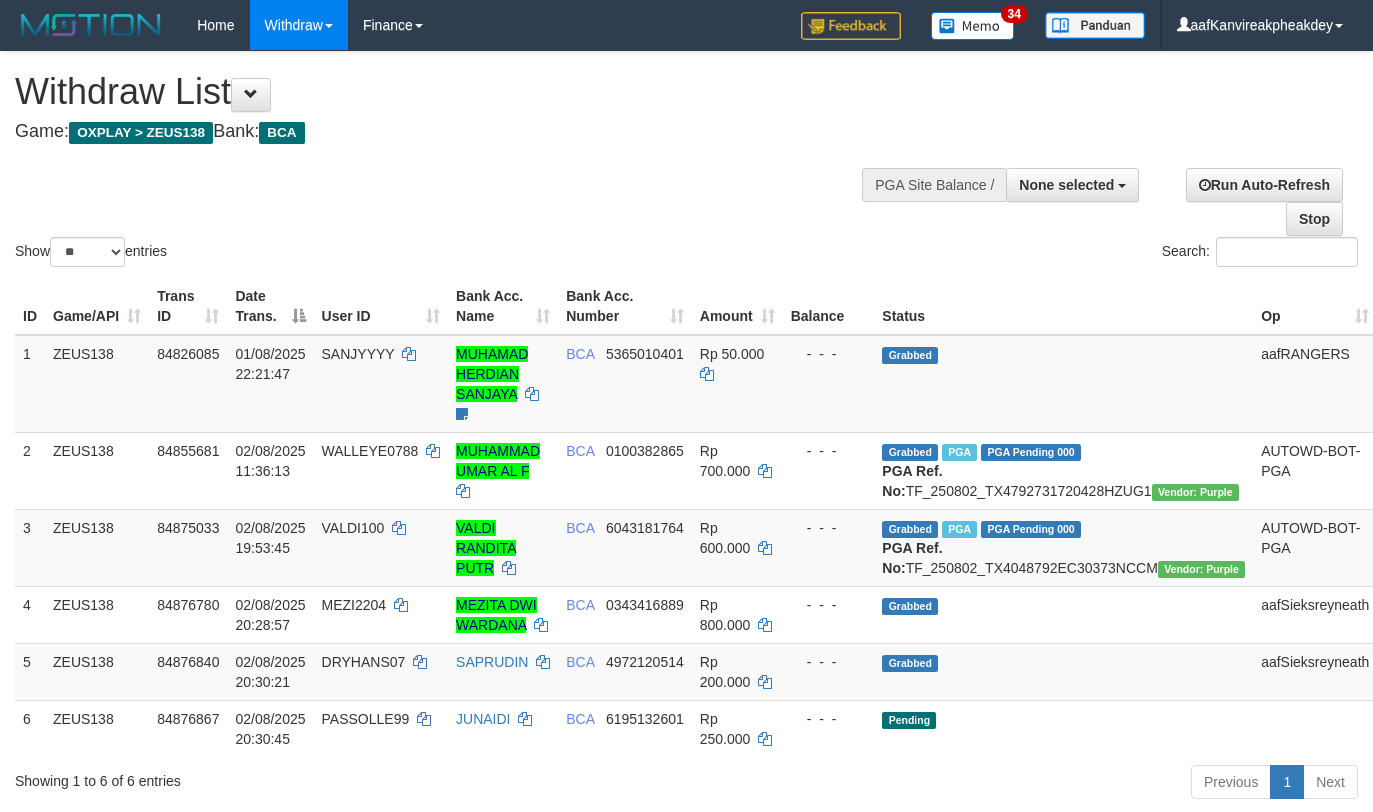 select 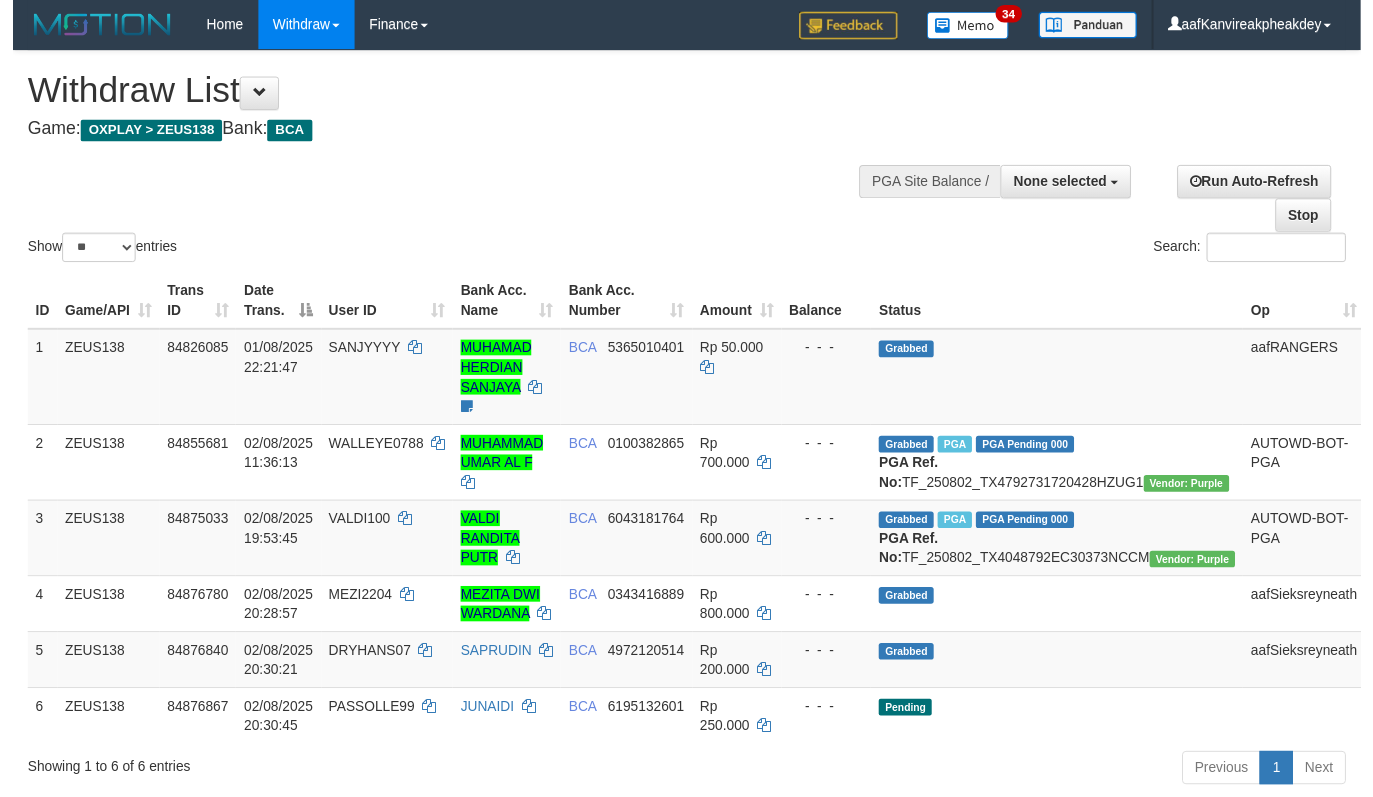 scroll, scrollTop: 267, scrollLeft: 0, axis: vertical 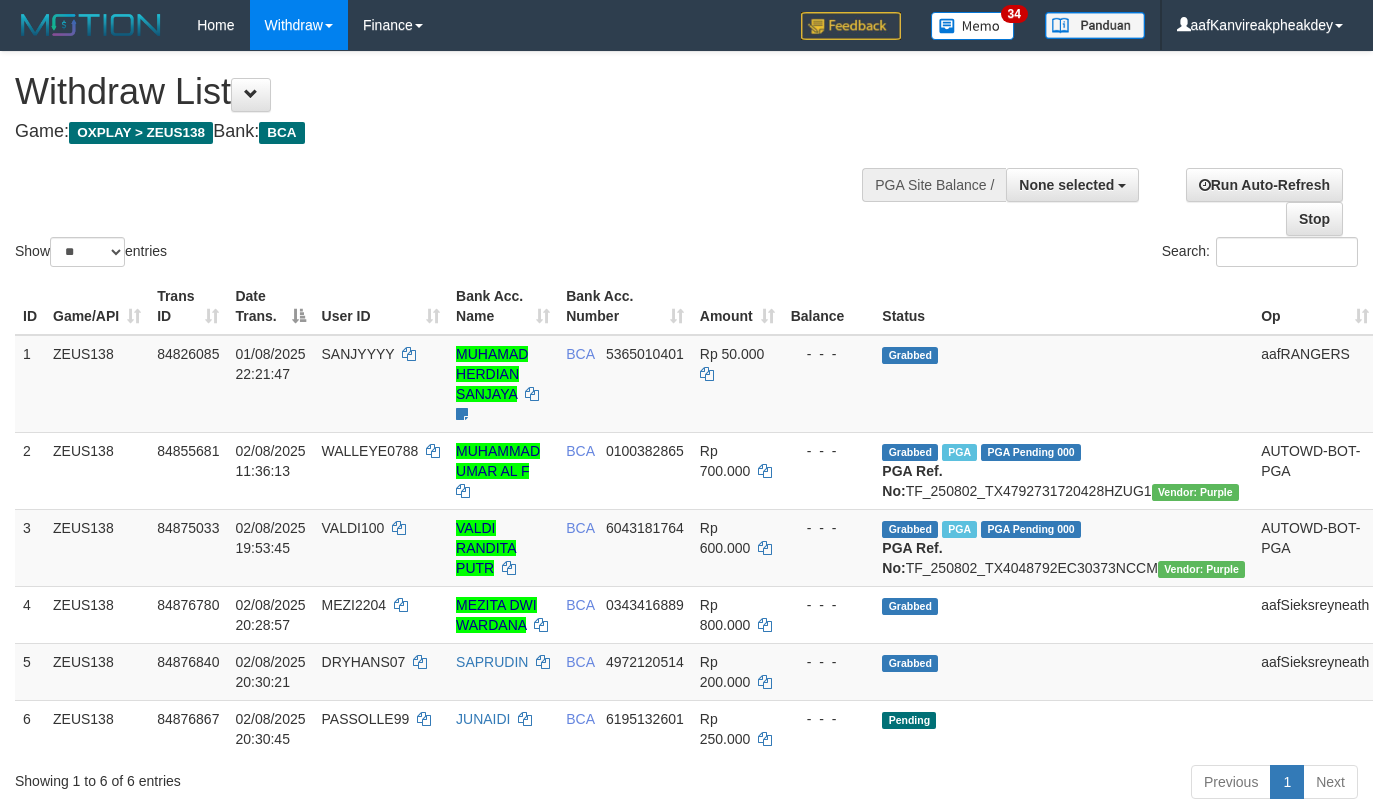 select 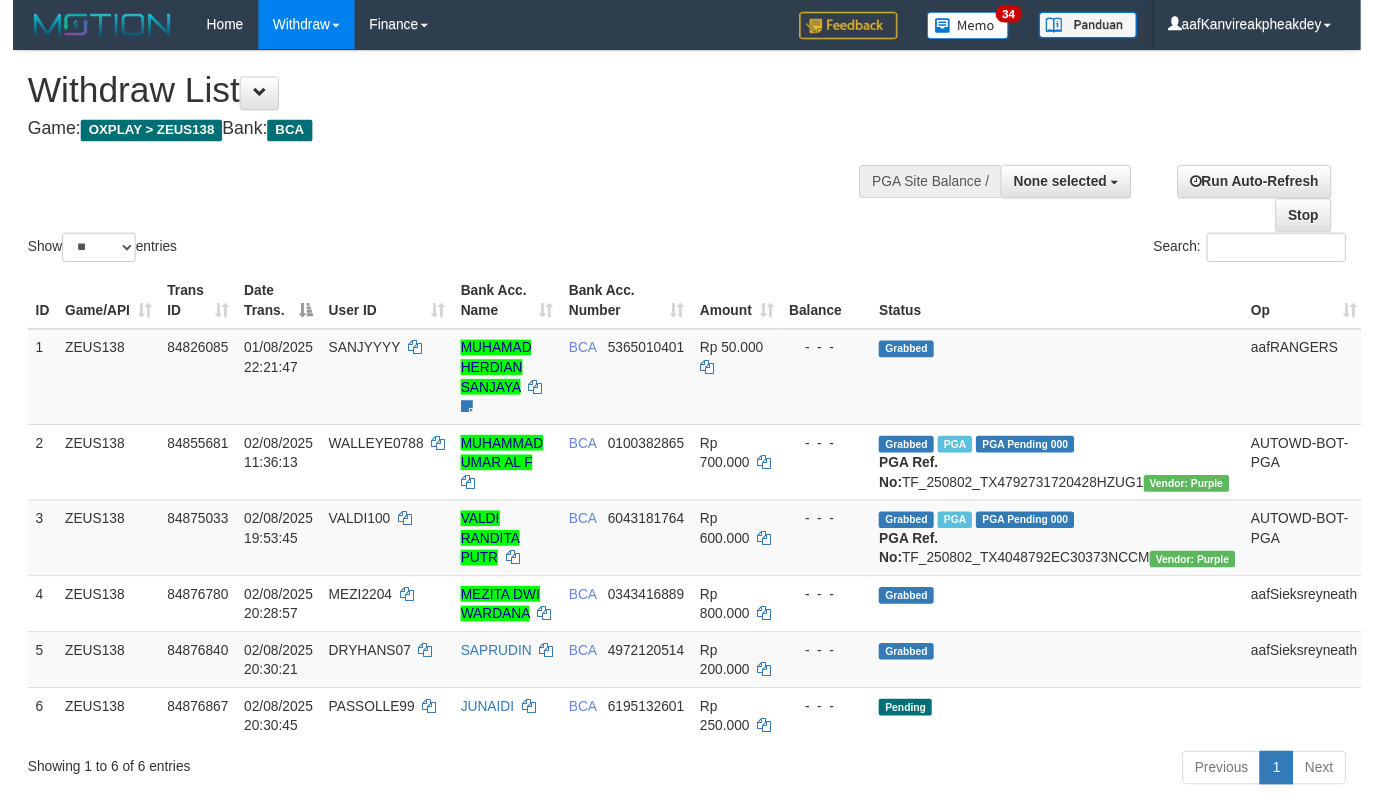 scroll, scrollTop: 267, scrollLeft: 0, axis: vertical 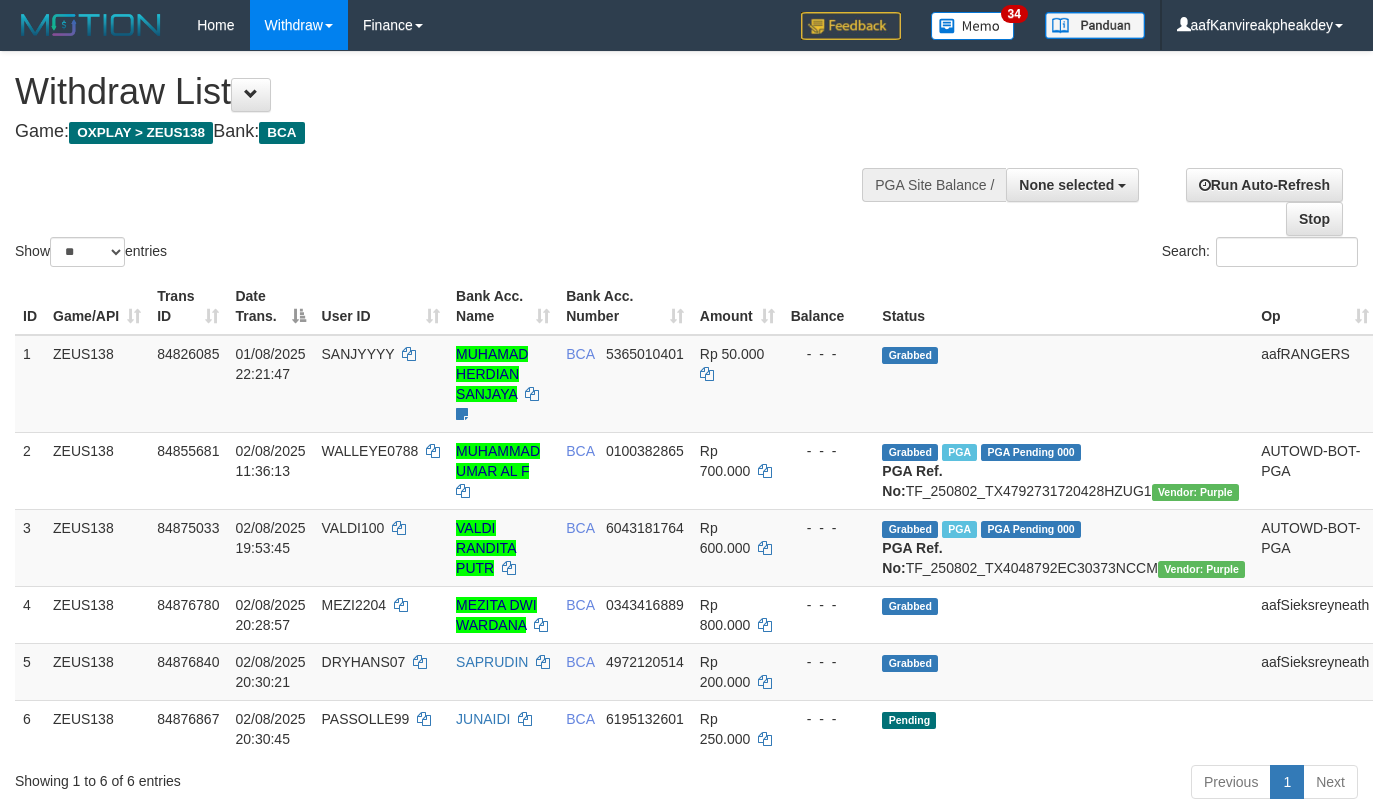 select 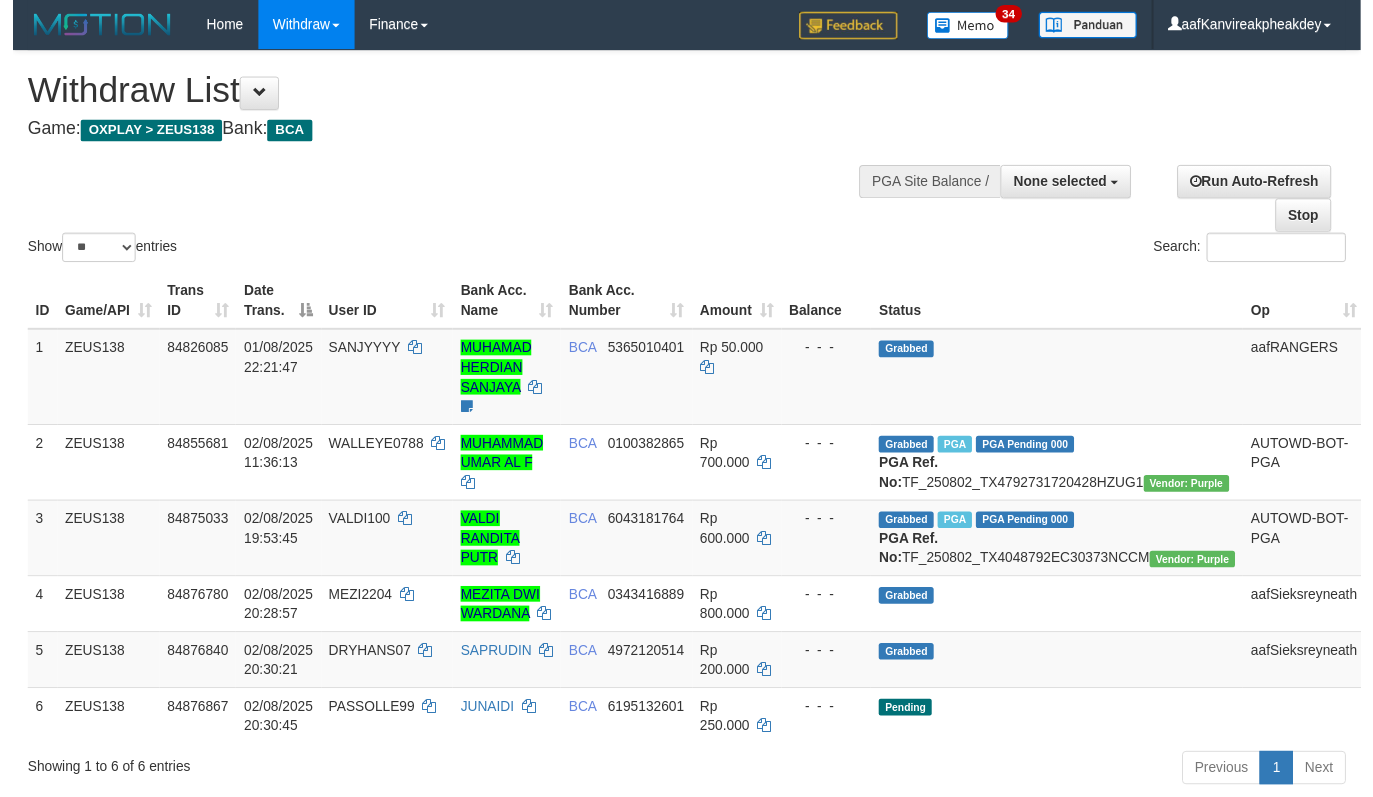 scroll, scrollTop: 267, scrollLeft: 0, axis: vertical 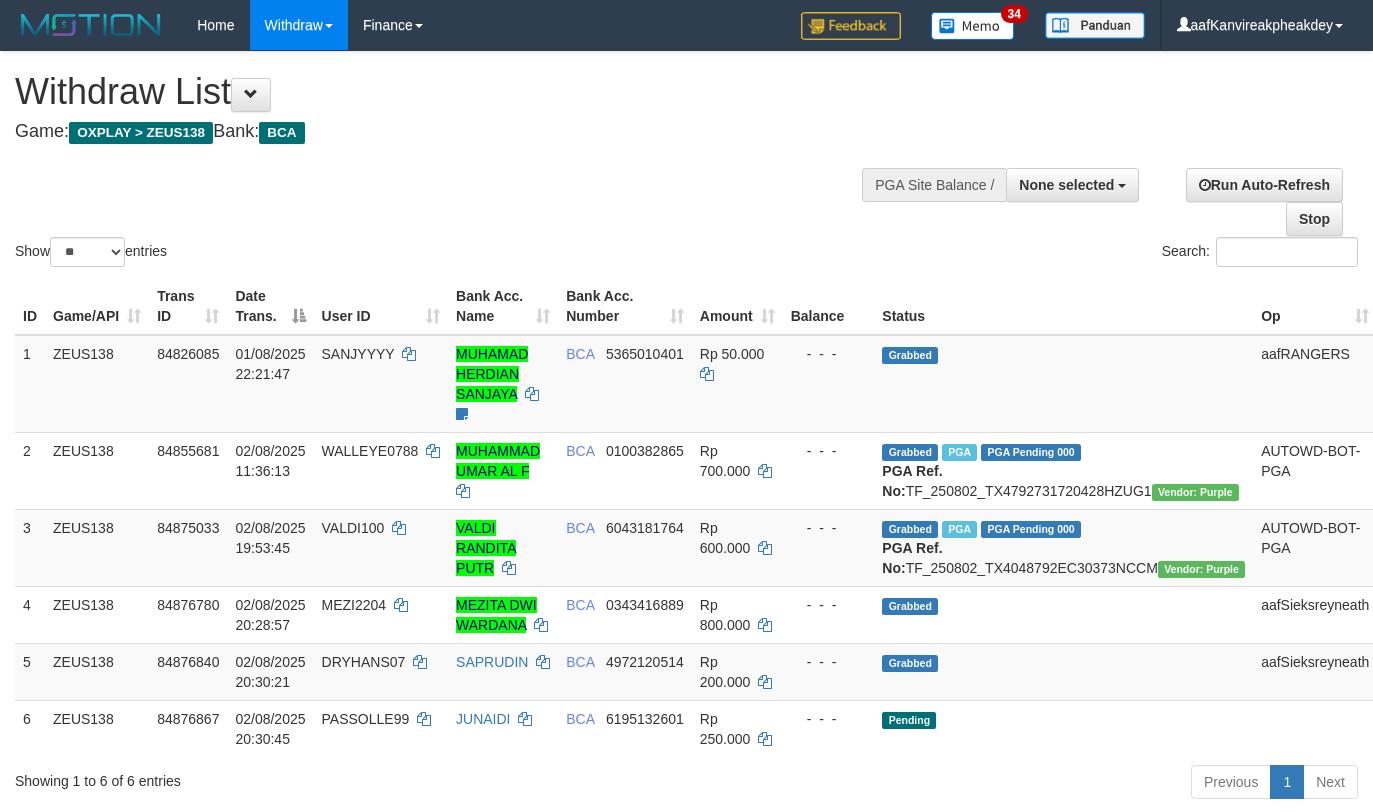 select 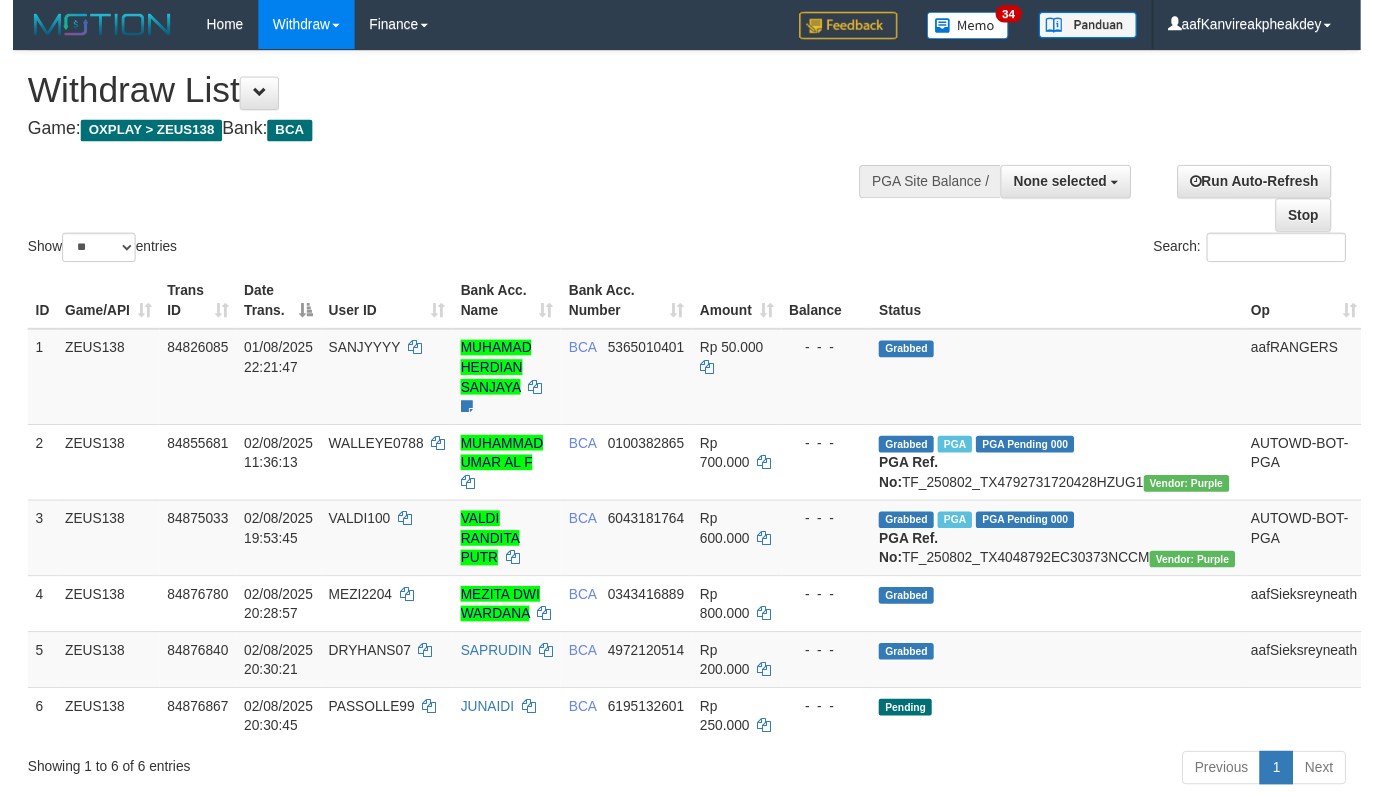 scroll, scrollTop: 267, scrollLeft: 0, axis: vertical 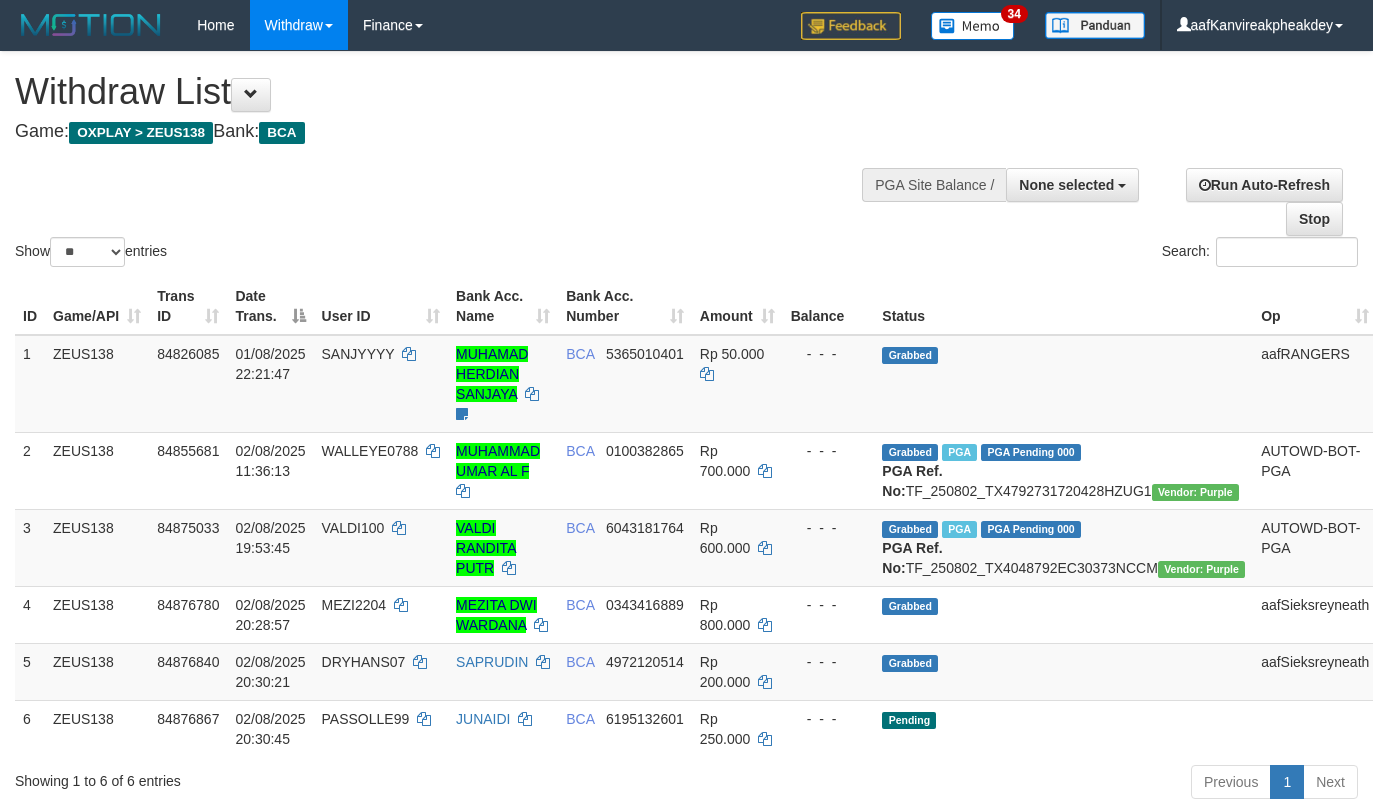 select 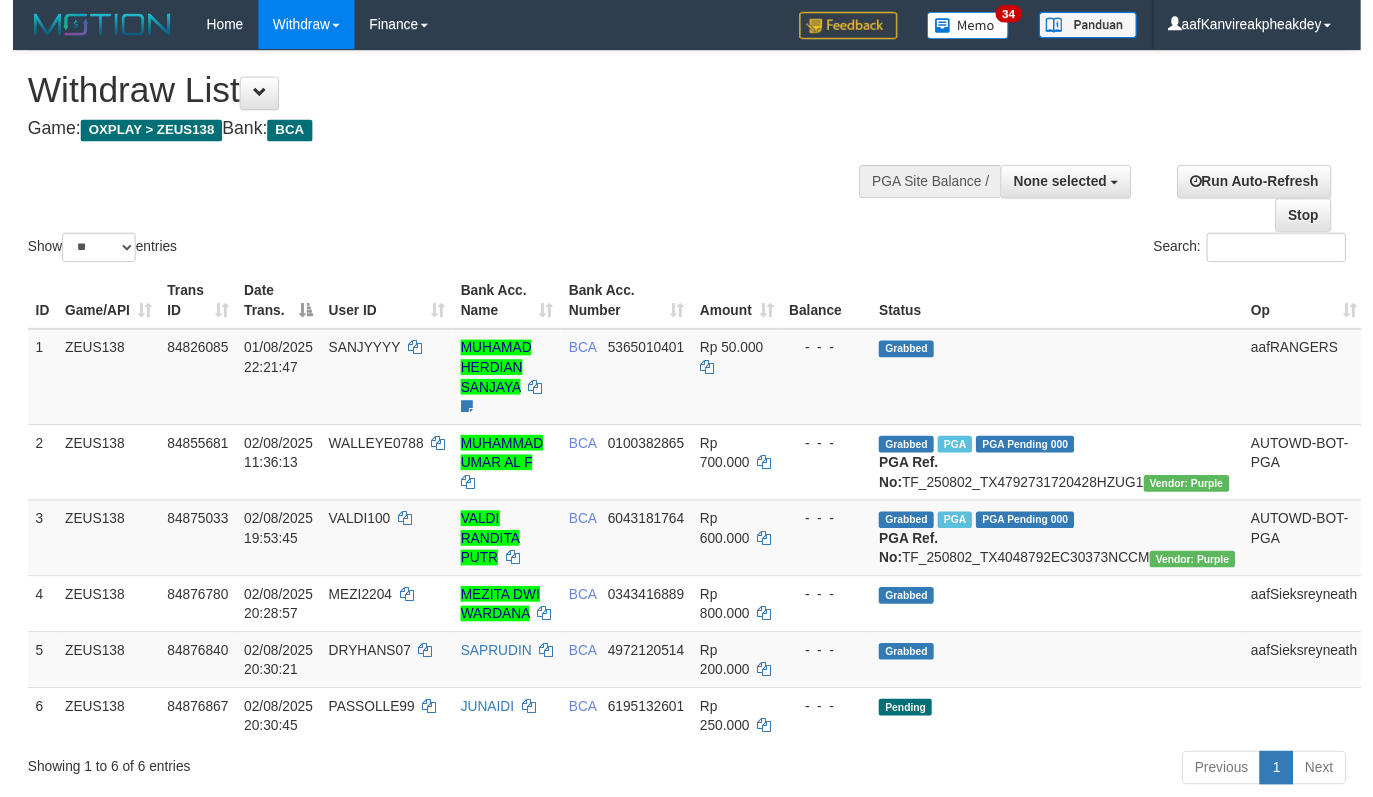 scroll, scrollTop: 267, scrollLeft: 0, axis: vertical 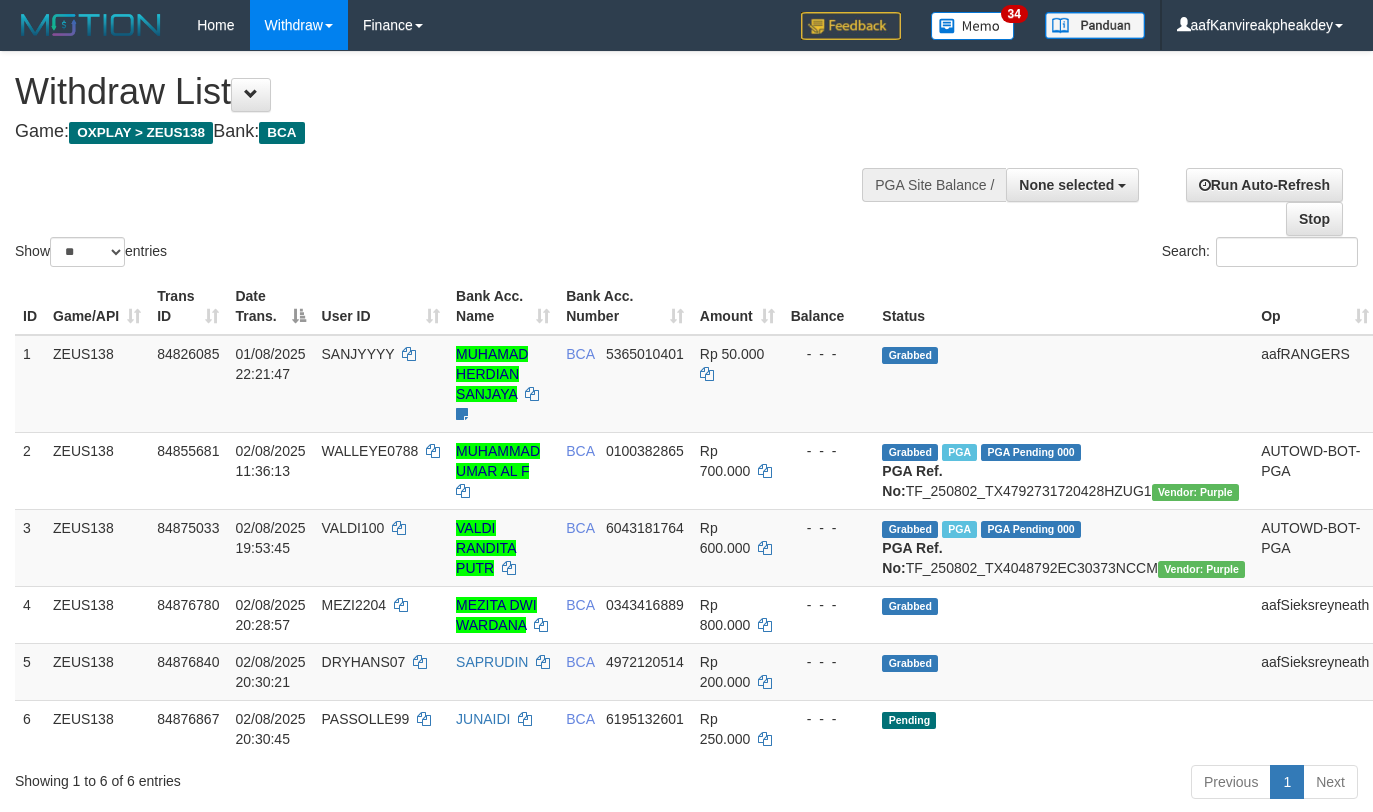 select 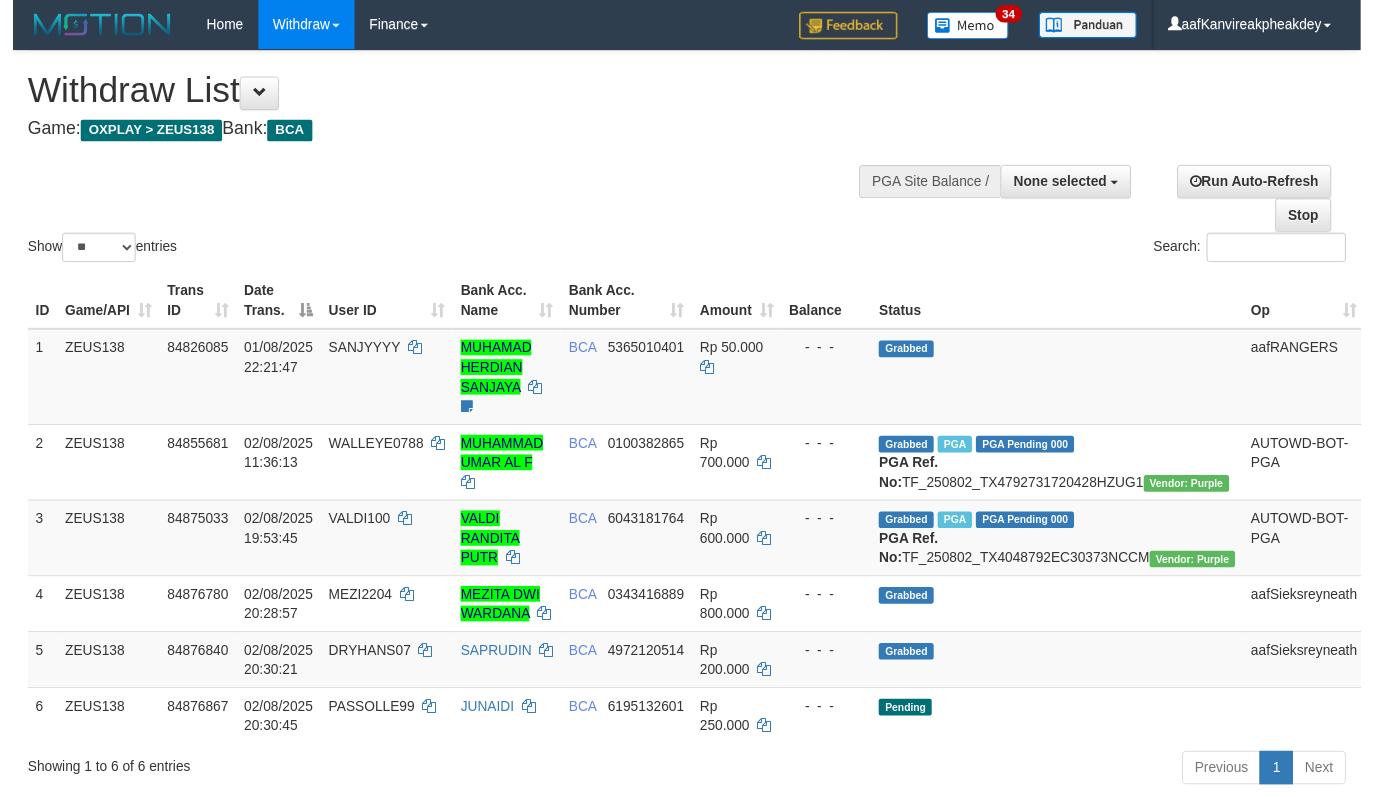 scroll, scrollTop: 267, scrollLeft: 0, axis: vertical 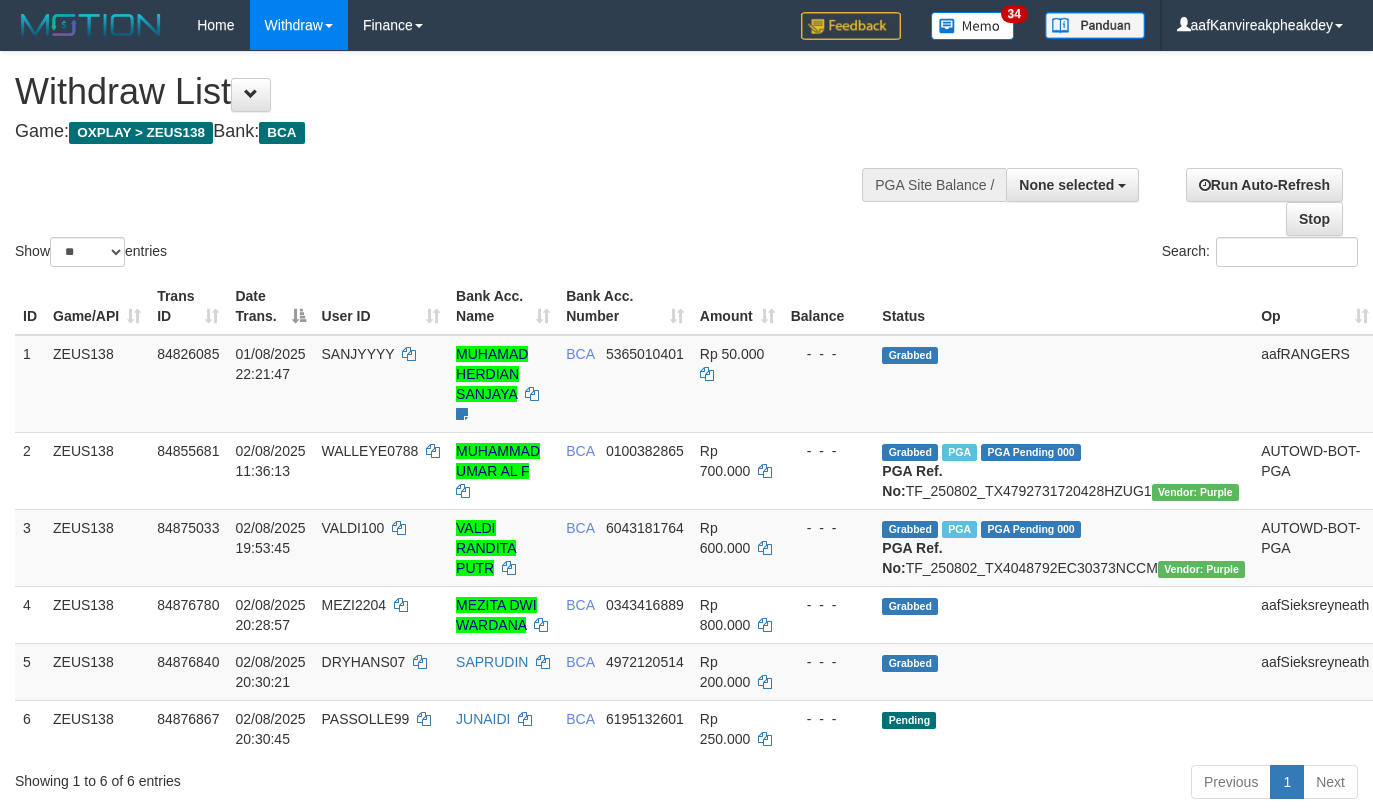 select 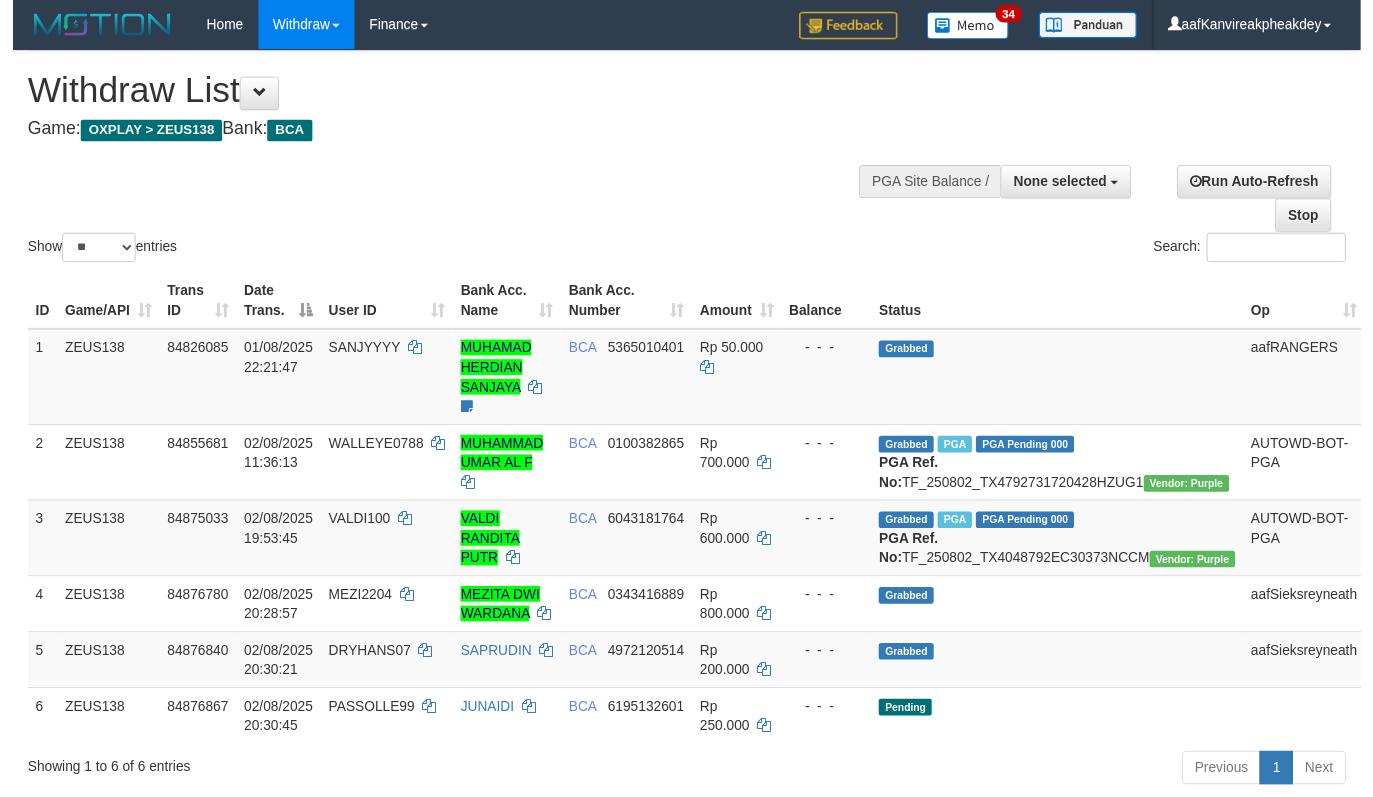 scroll, scrollTop: 267, scrollLeft: 0, axis: vertical 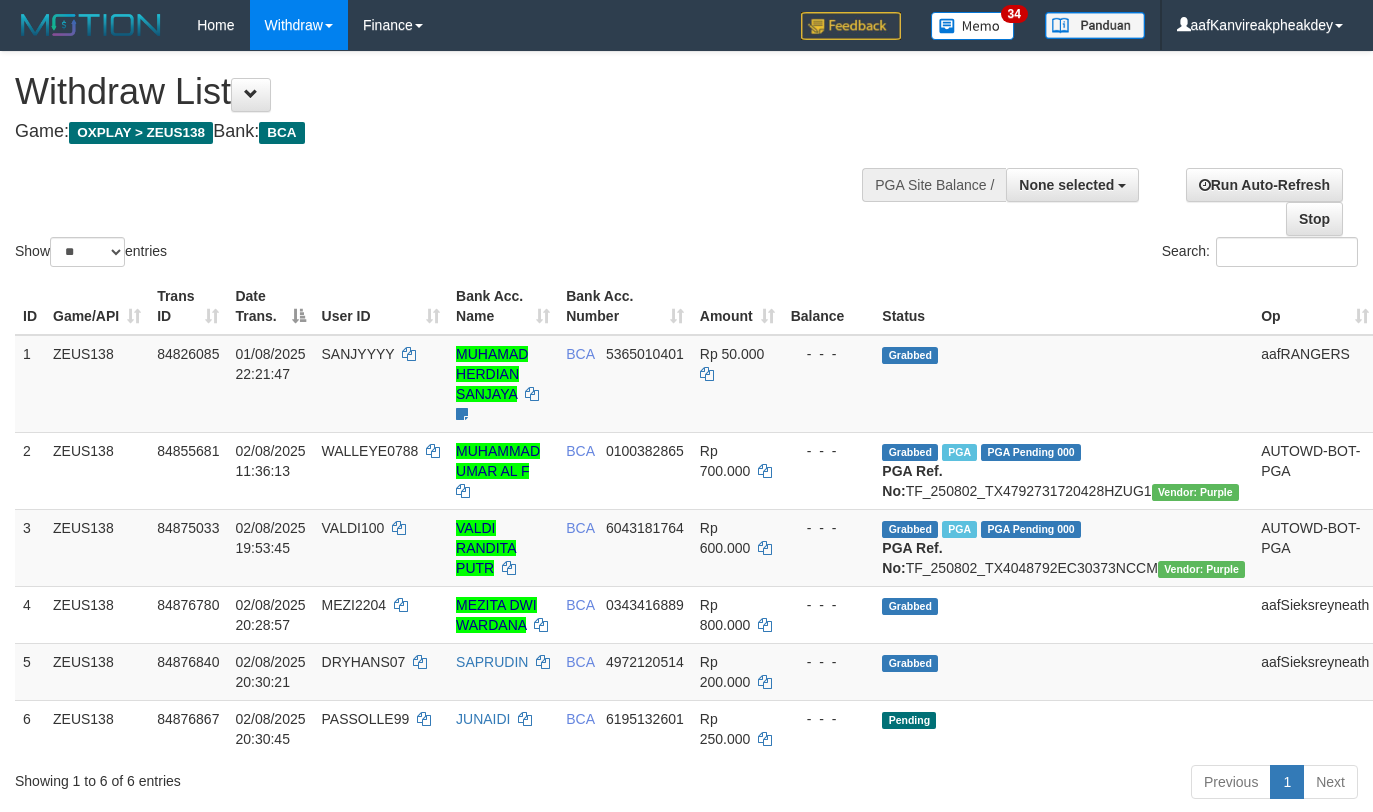 select 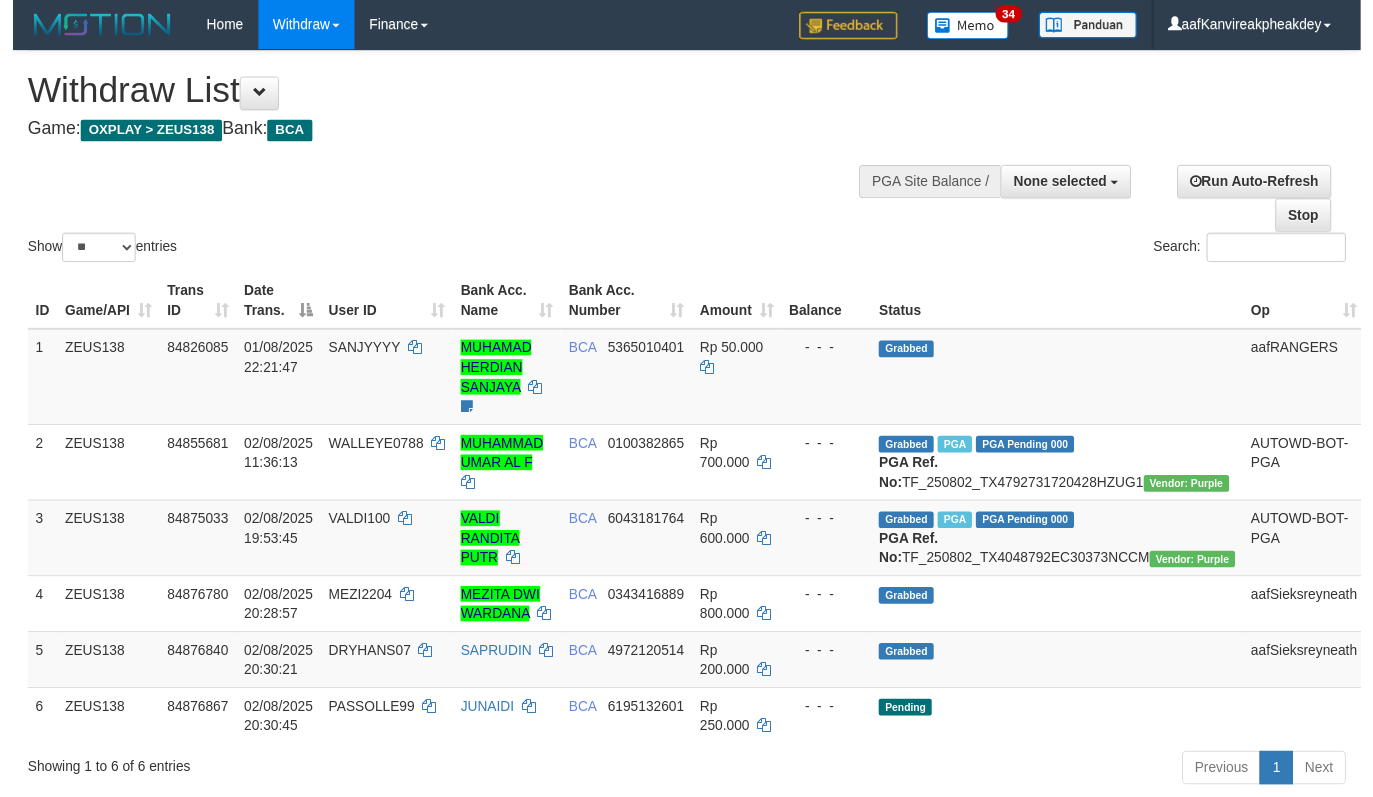scroll, scrollTop: 267, scrollLeft: 0, axis: vertical 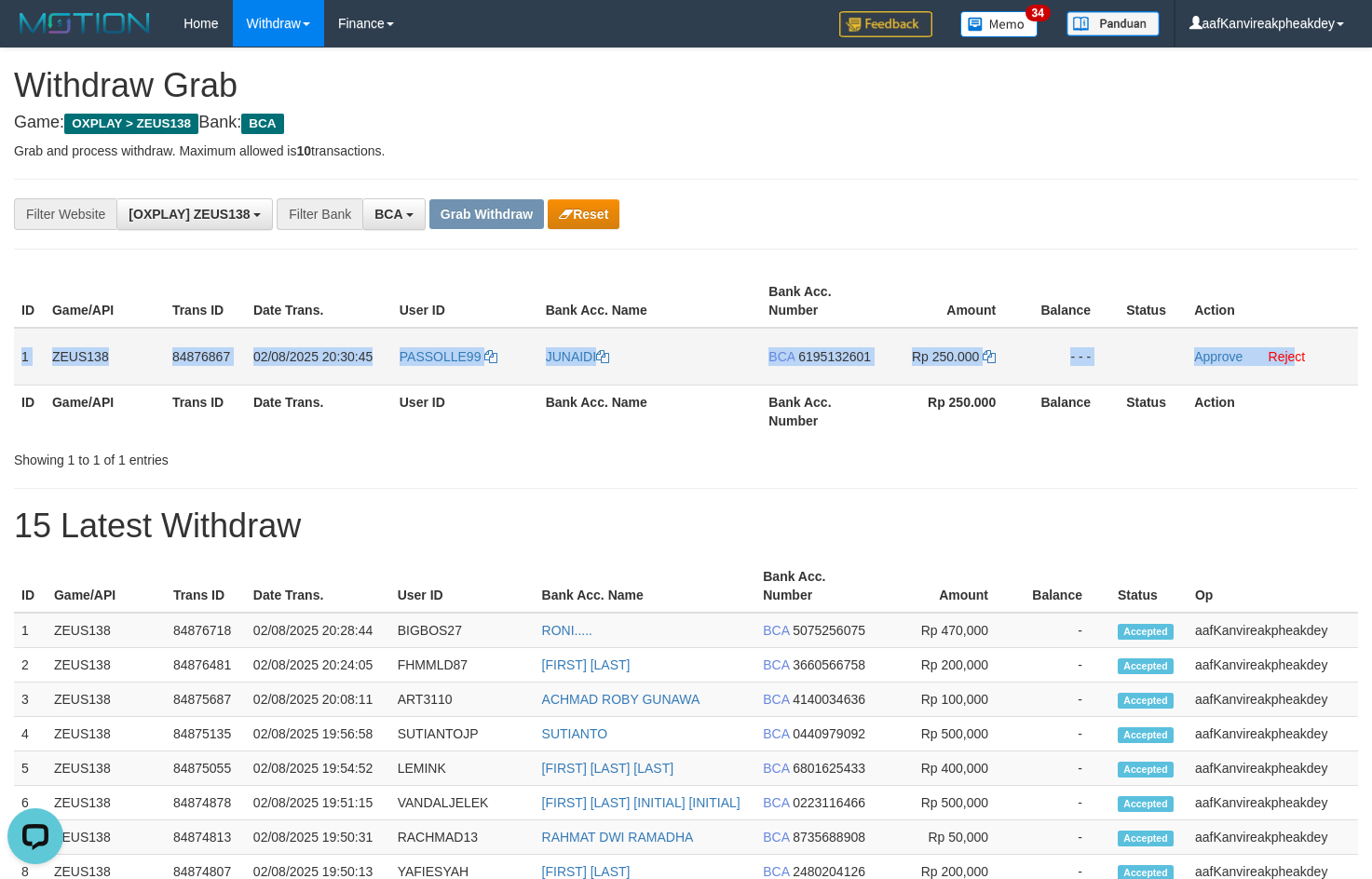 copy on "1
ZEUS138
84876867
[DATE] [TIME]
PASSOLLE99
[NAME]
BCA
[ACCOUNT_NUMBER]
Rp 250.000
- - -
Approve
Reje" 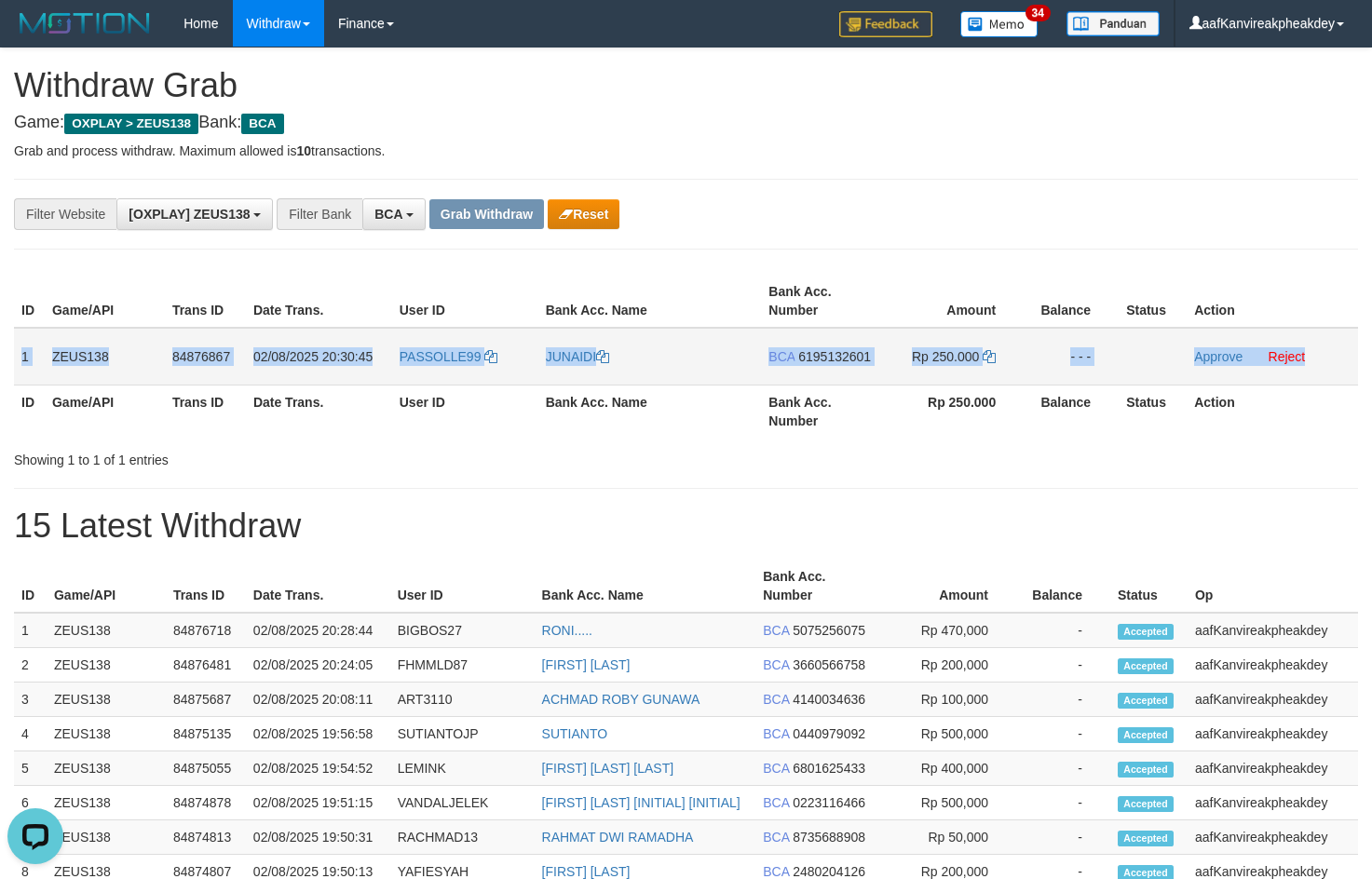 copy on "1
ZEUS138
84876867
[DATE] [TIME]
PASSOLLE99
[NAME]
BCA
[ACCOUNT_NUMBER]
Rp 250.000
- - -
Approve
Reject" 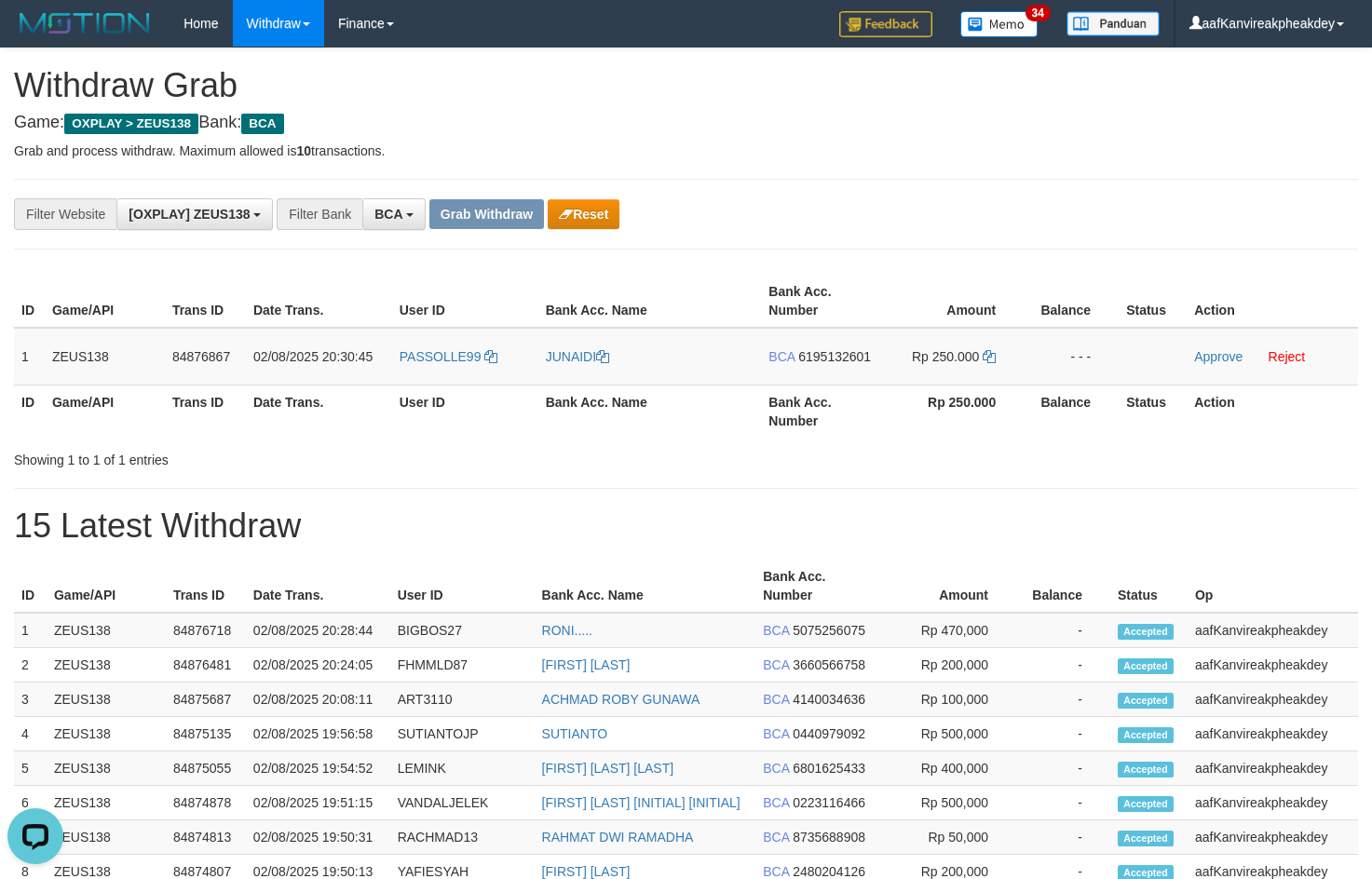 drag, startPoint x: 1007, startPoint y: 204, endPoint x: 1383, endPoint y: 266, distance: 381.077 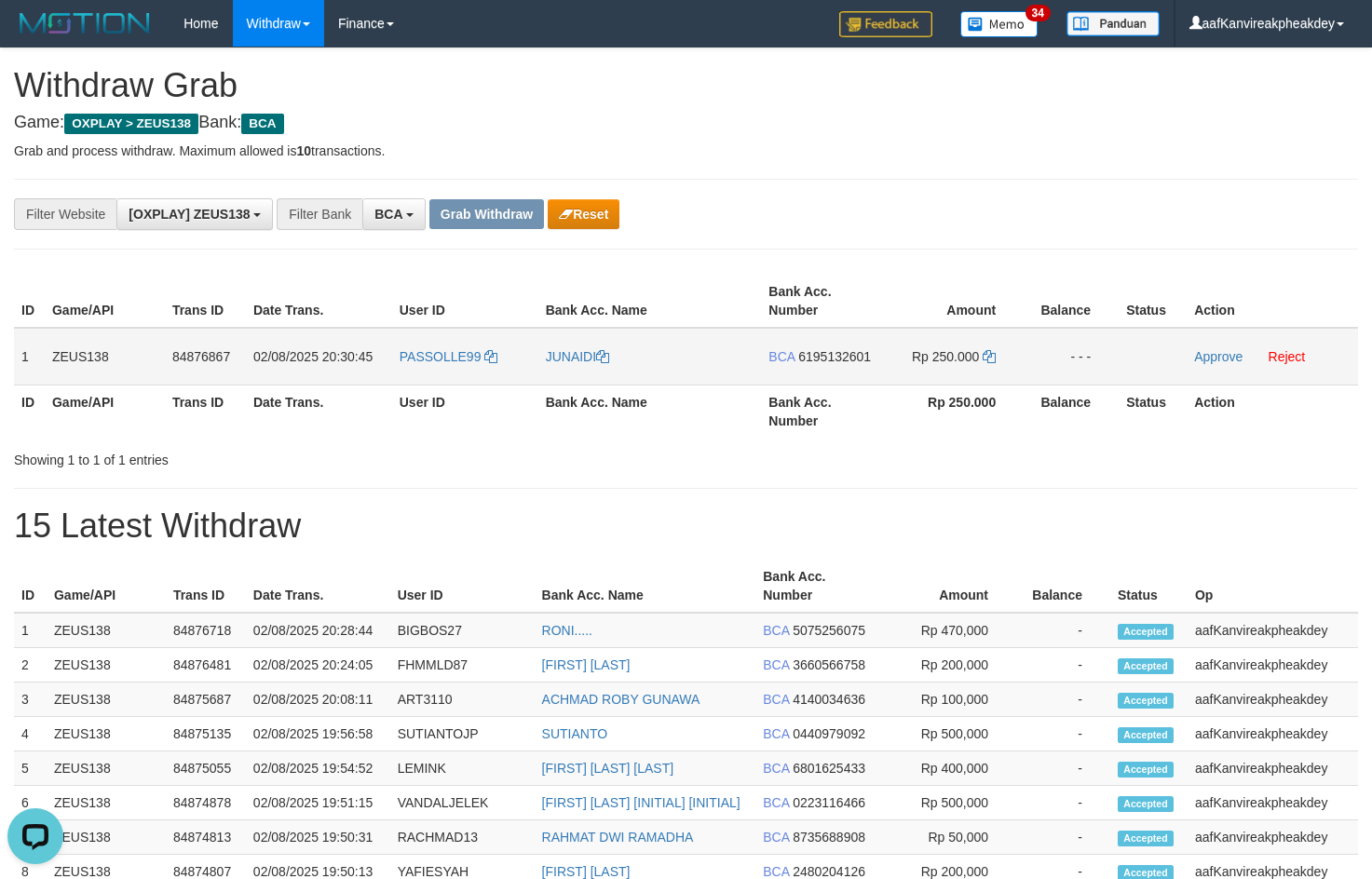 click on "6195132601" at bounding box center (835, 357) 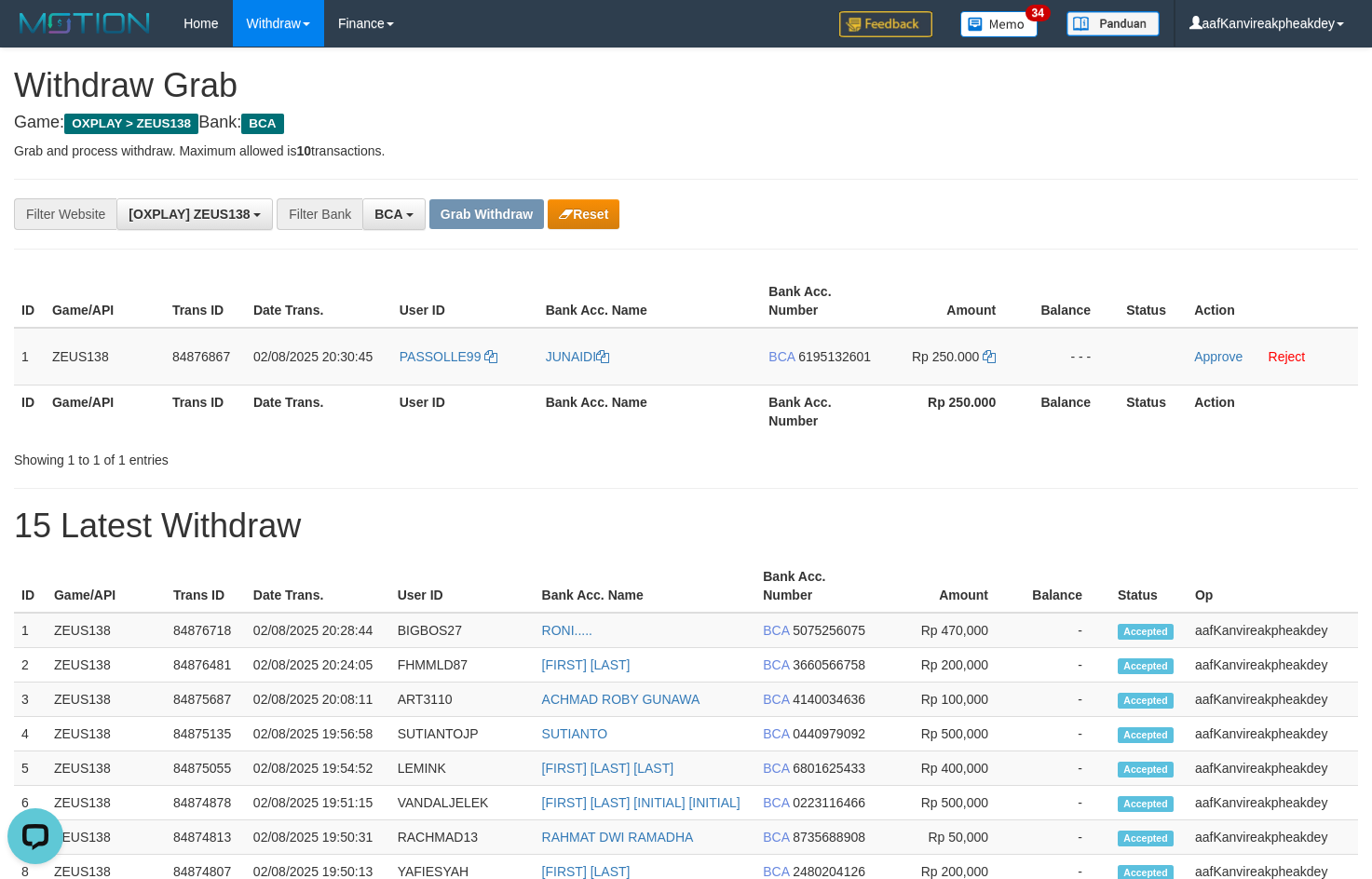 drag, startPoint x: 836, startPoint y: 357, endPoint x: 1382, endPoint y: 262, distance: 554.203 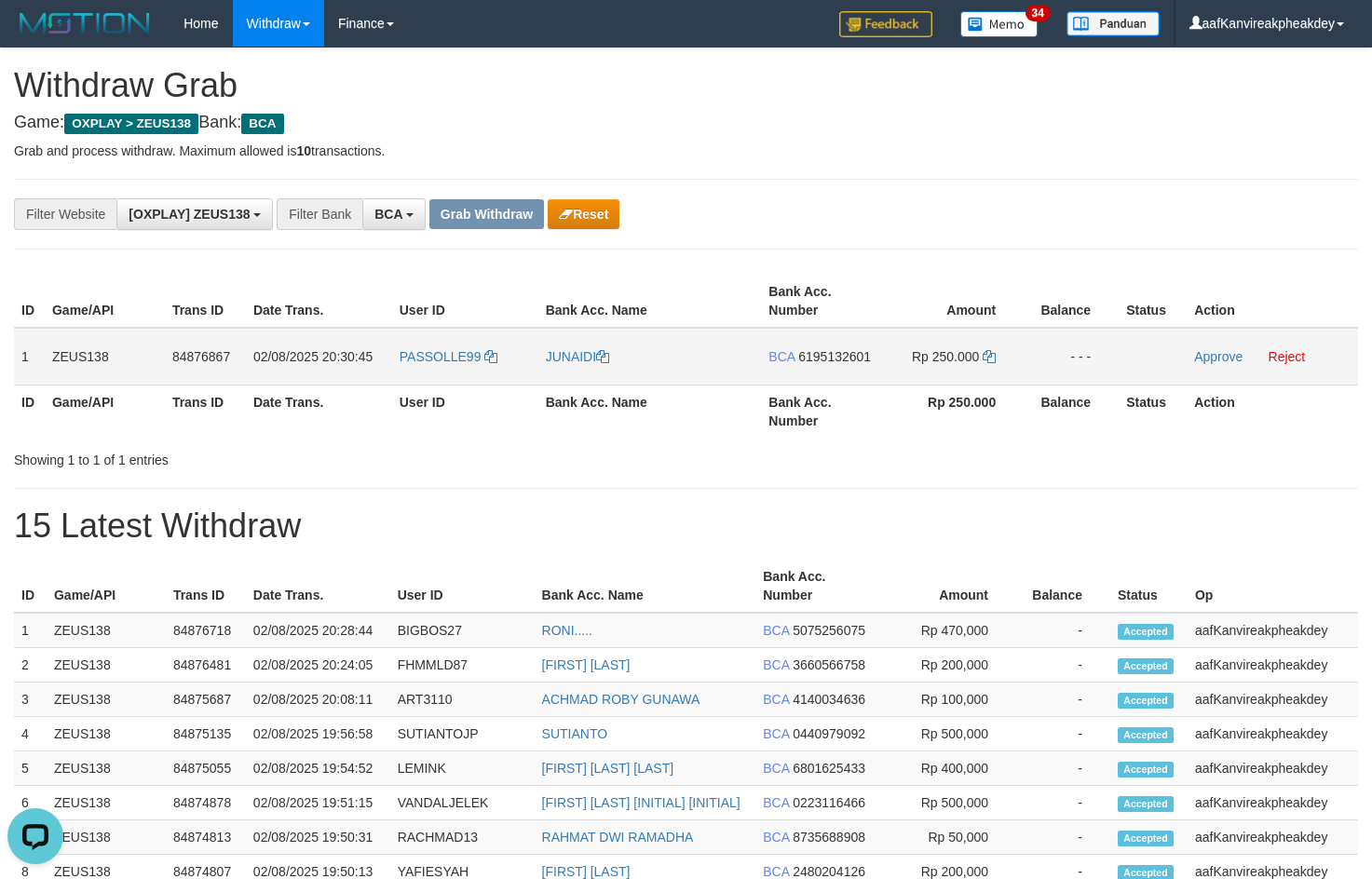 click on "PASSOLLE99" at bounding box center [465, 357] 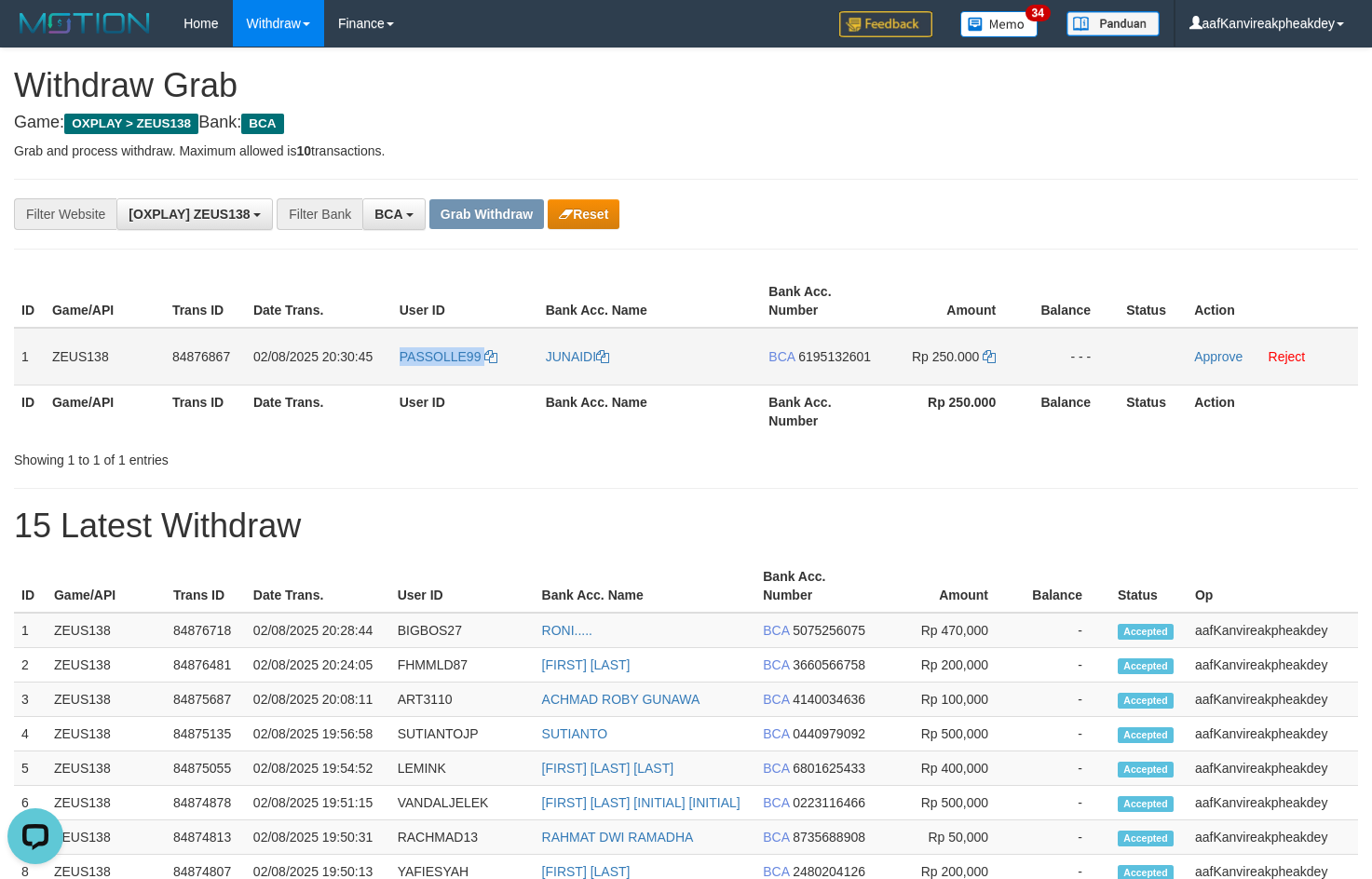 click on "PASSOLLE99" at bounding box center [465, 357] 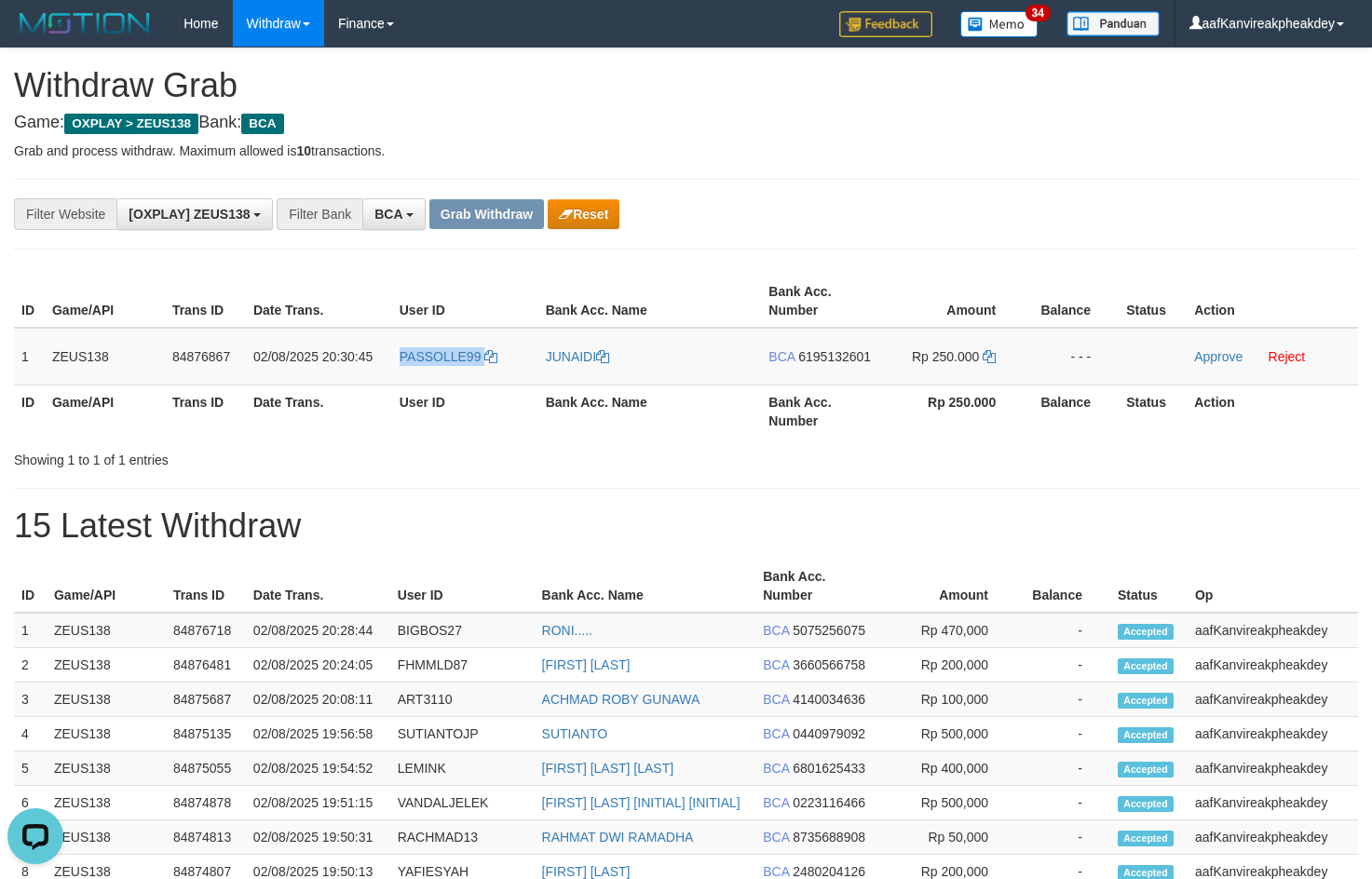 copy on "PASSOLLE99" 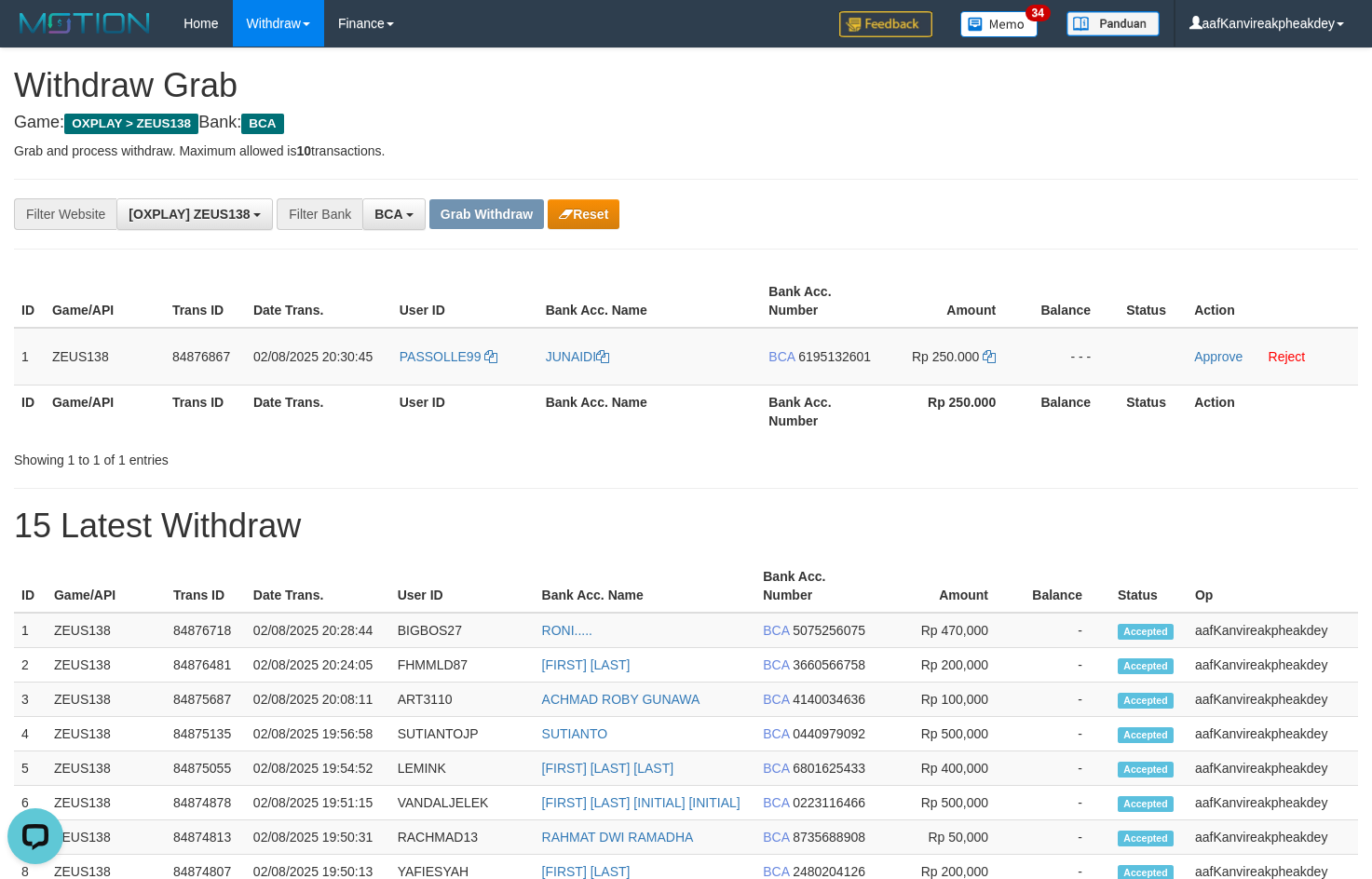 drag, startPoint x: 985, startPoint y: 181, endPoint x: 1243, endPoint y: 293, distance: 281.26144 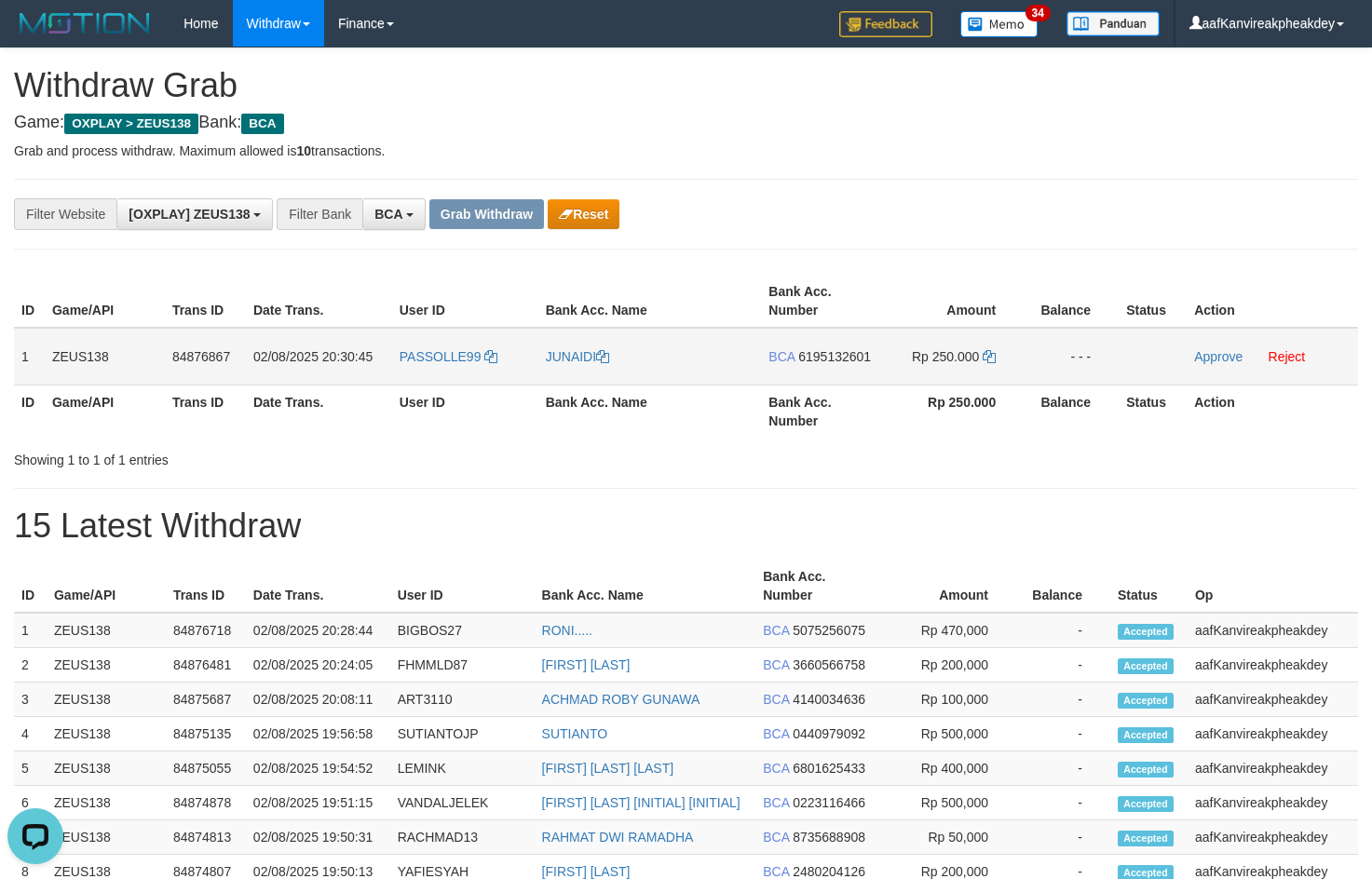 click on "6195132601" at bounding box center (835, 357) 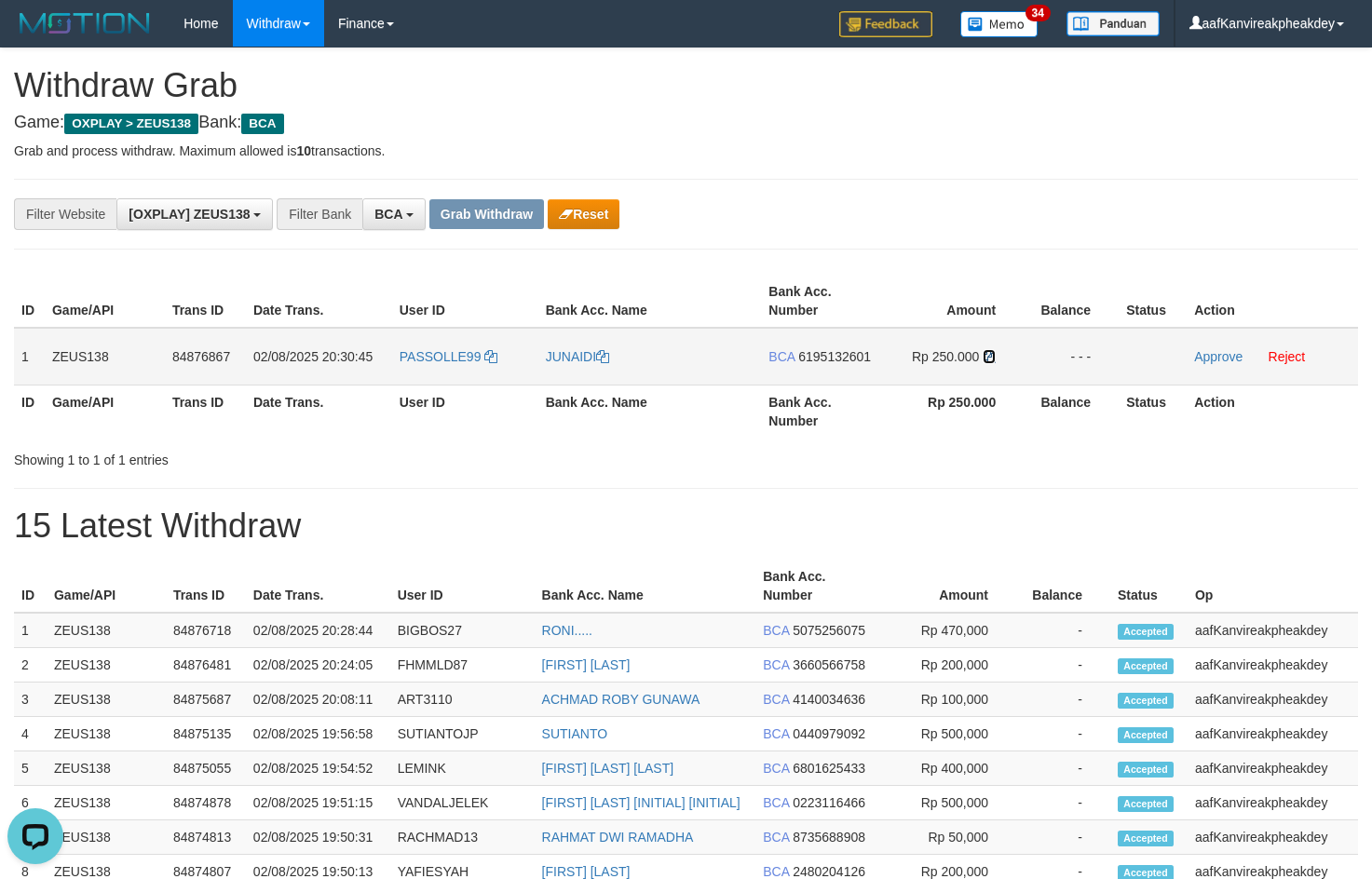 click at bounding box center [989, 357] 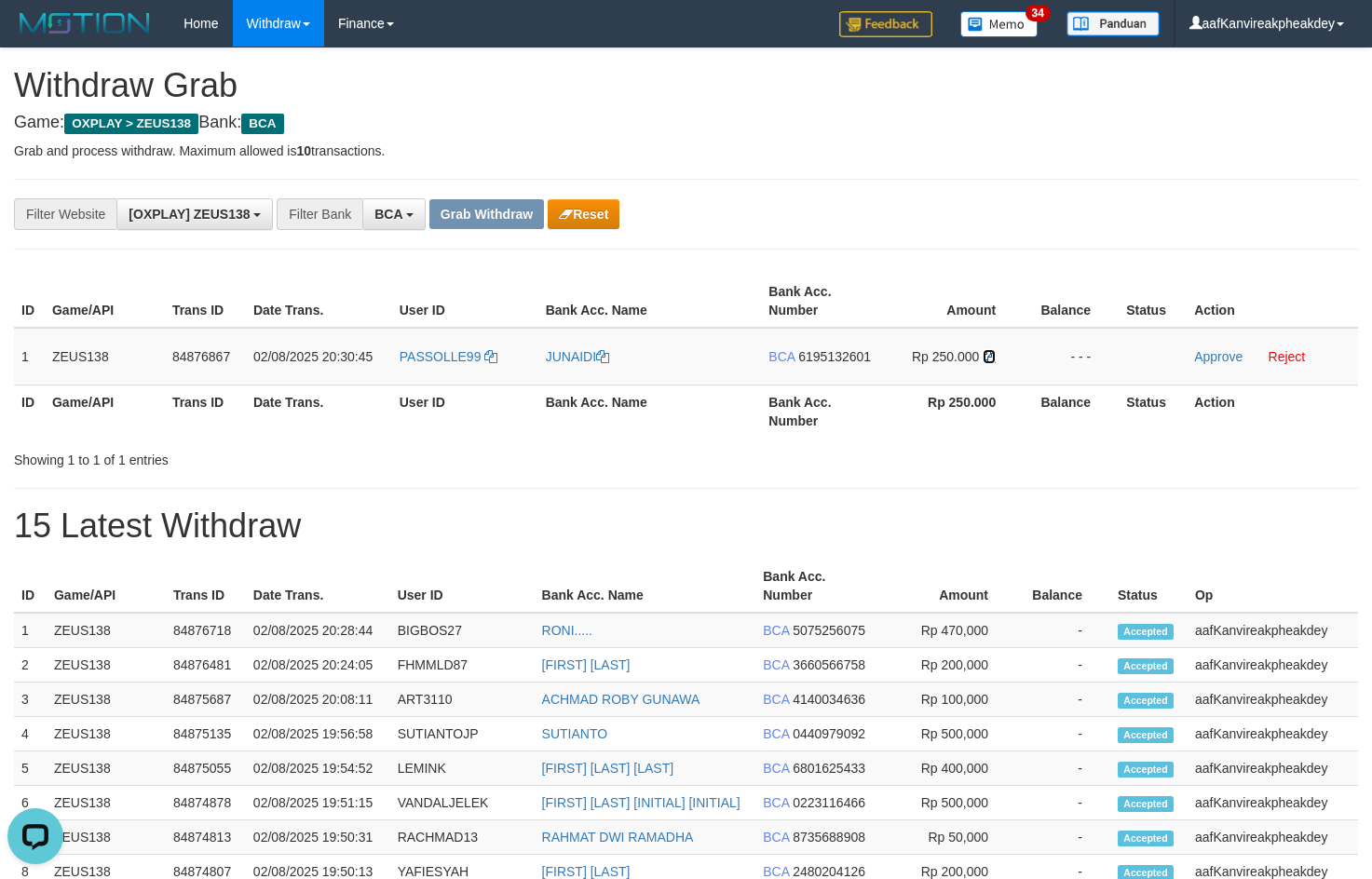 drag, startPoint x: 993, startPoint y: 356, endPoint x: 1377, endPoint y: 341, distance: 384.29286 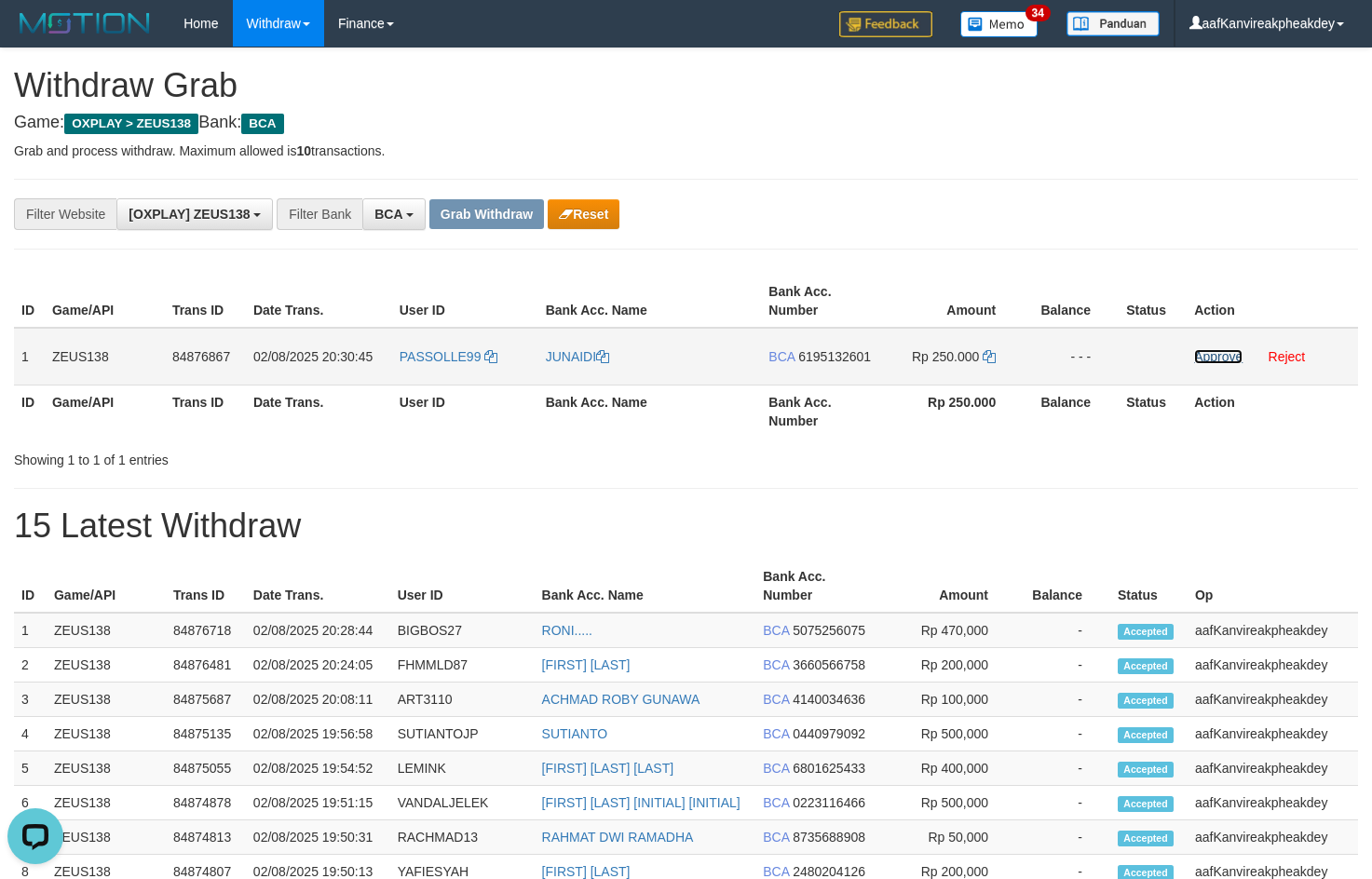 click on "Approve" at bounding box center (1218, 357) 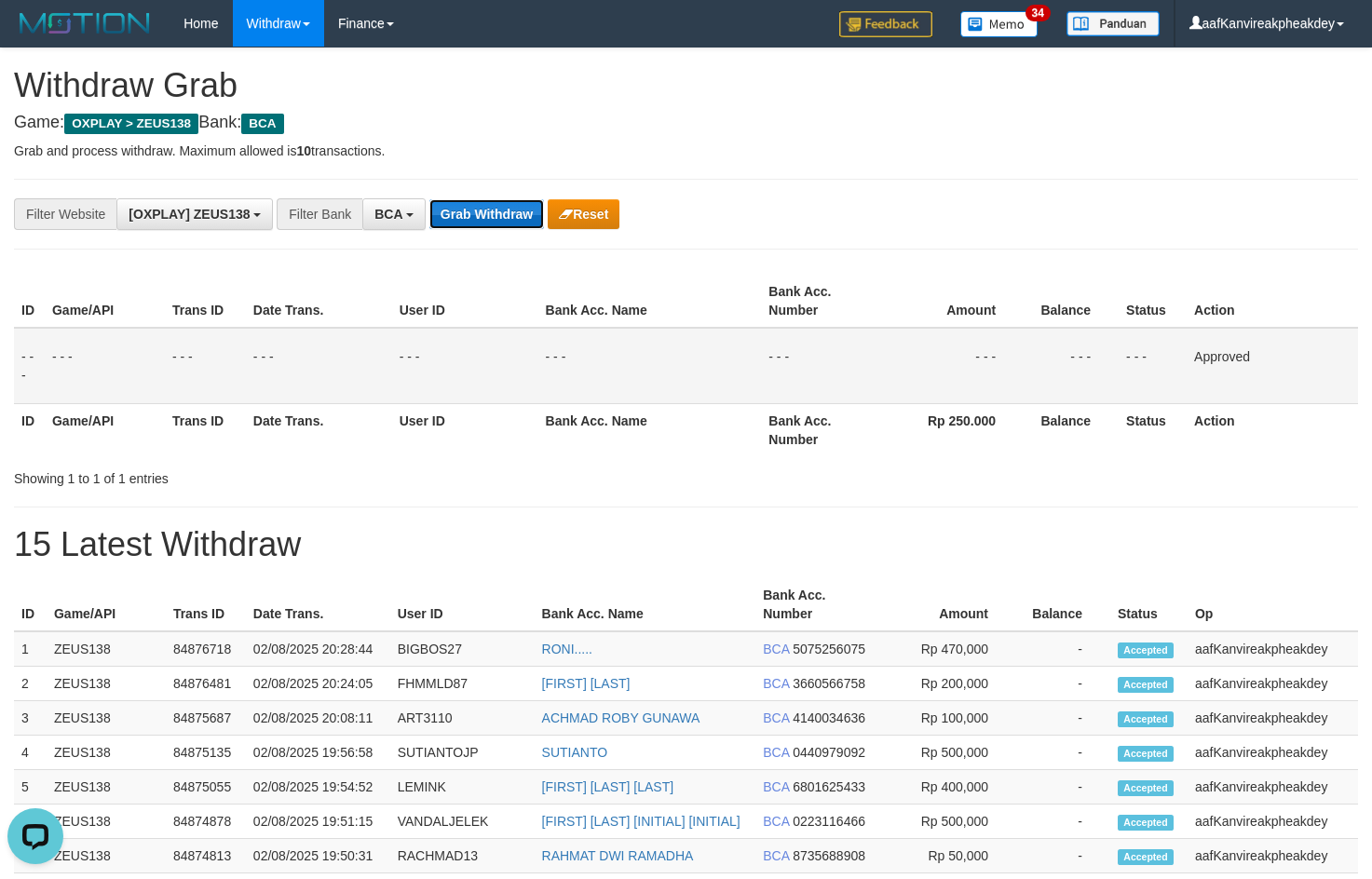 click on "Grab Withdraw" at bounding box center (486, 214) 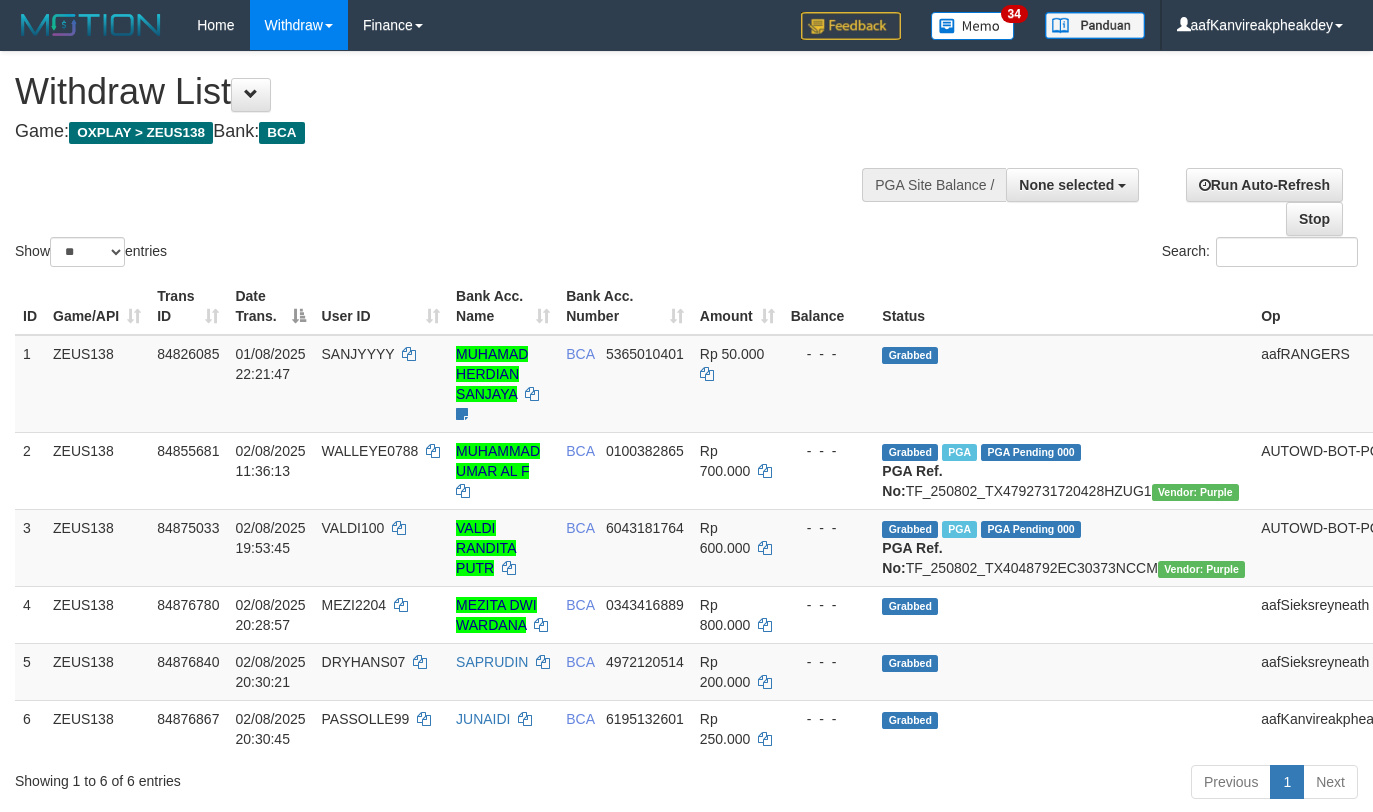 select 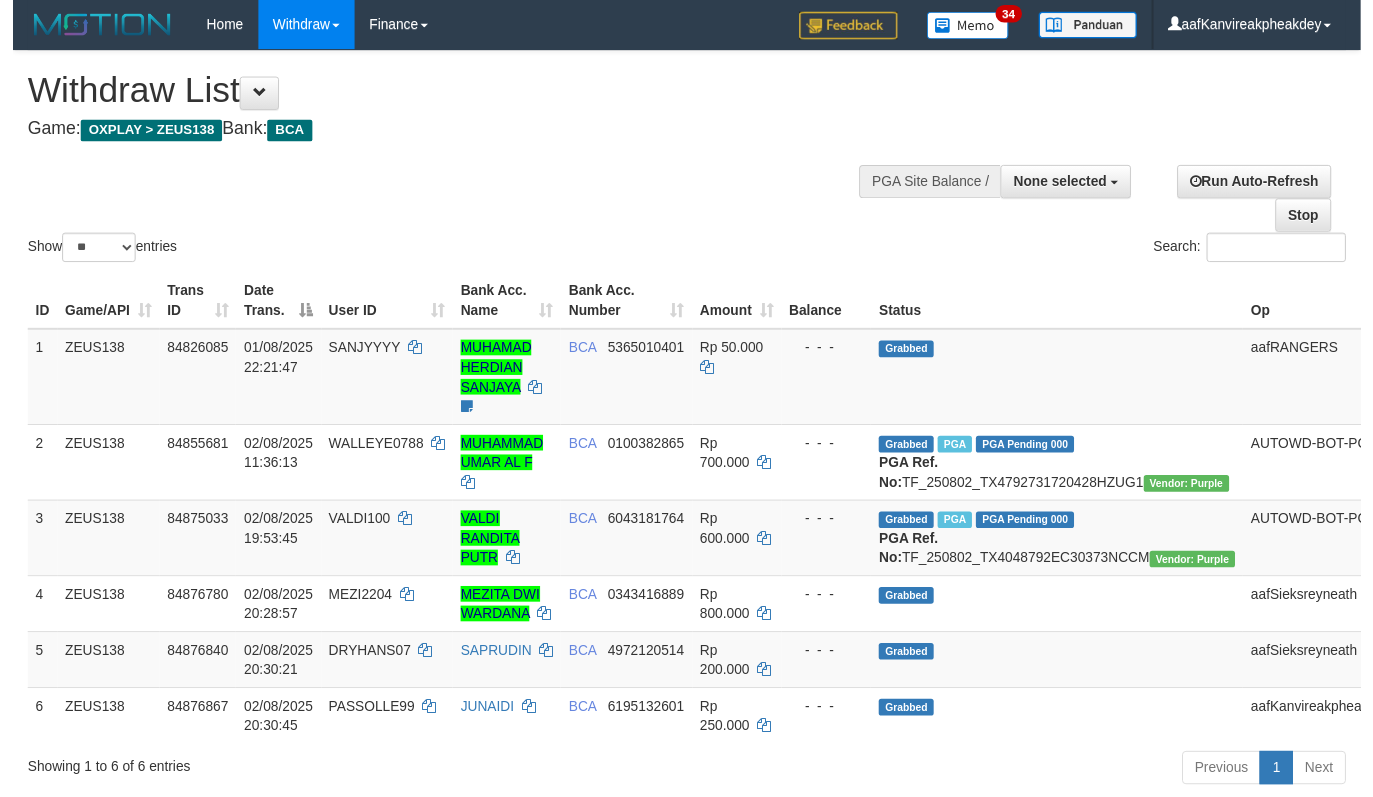 scroll, scrollTop: 267, scrollLeft: 0, axis: vertical 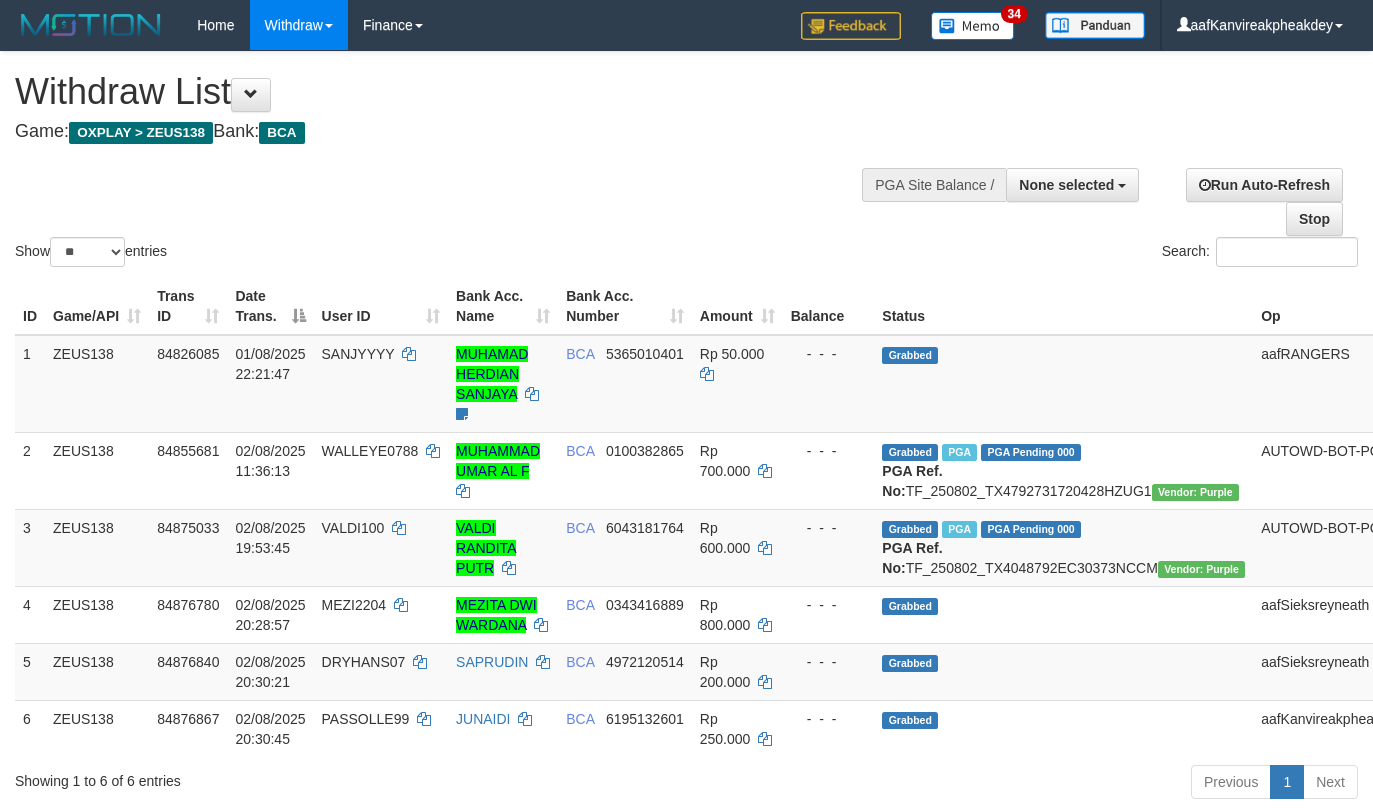 select 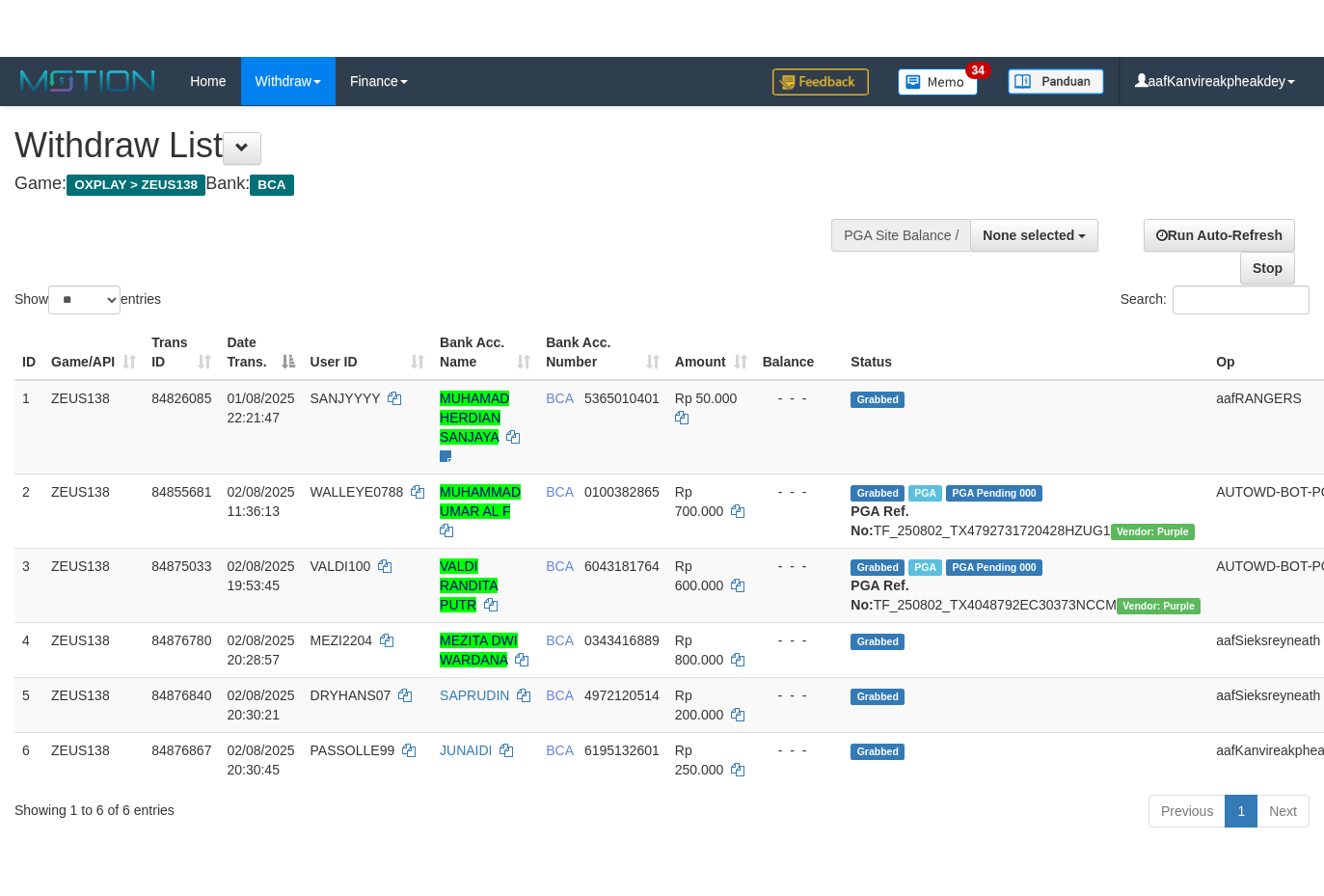 scroll, scrollTop: 258, scrollLeft: 0, axis: vertical 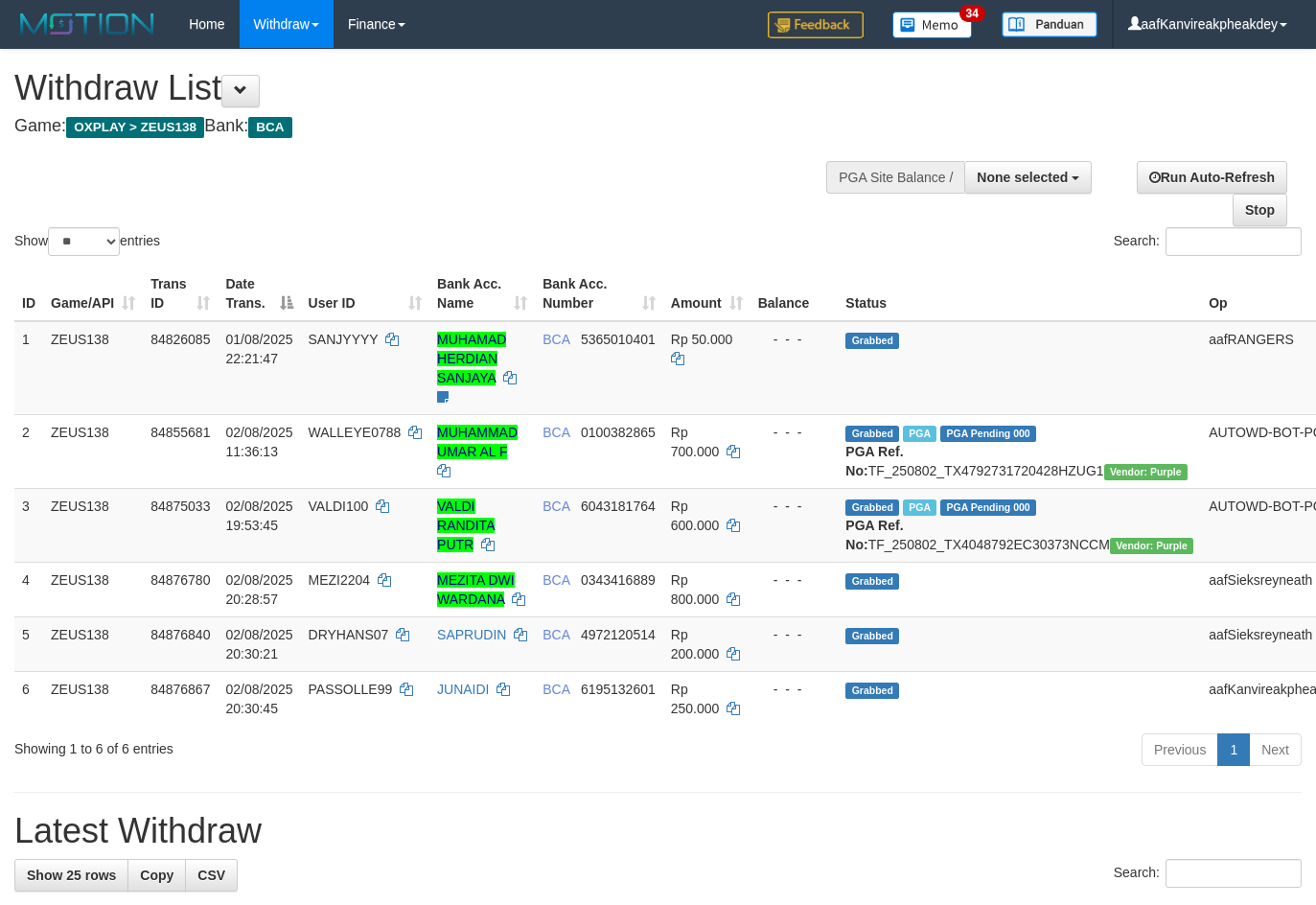 select 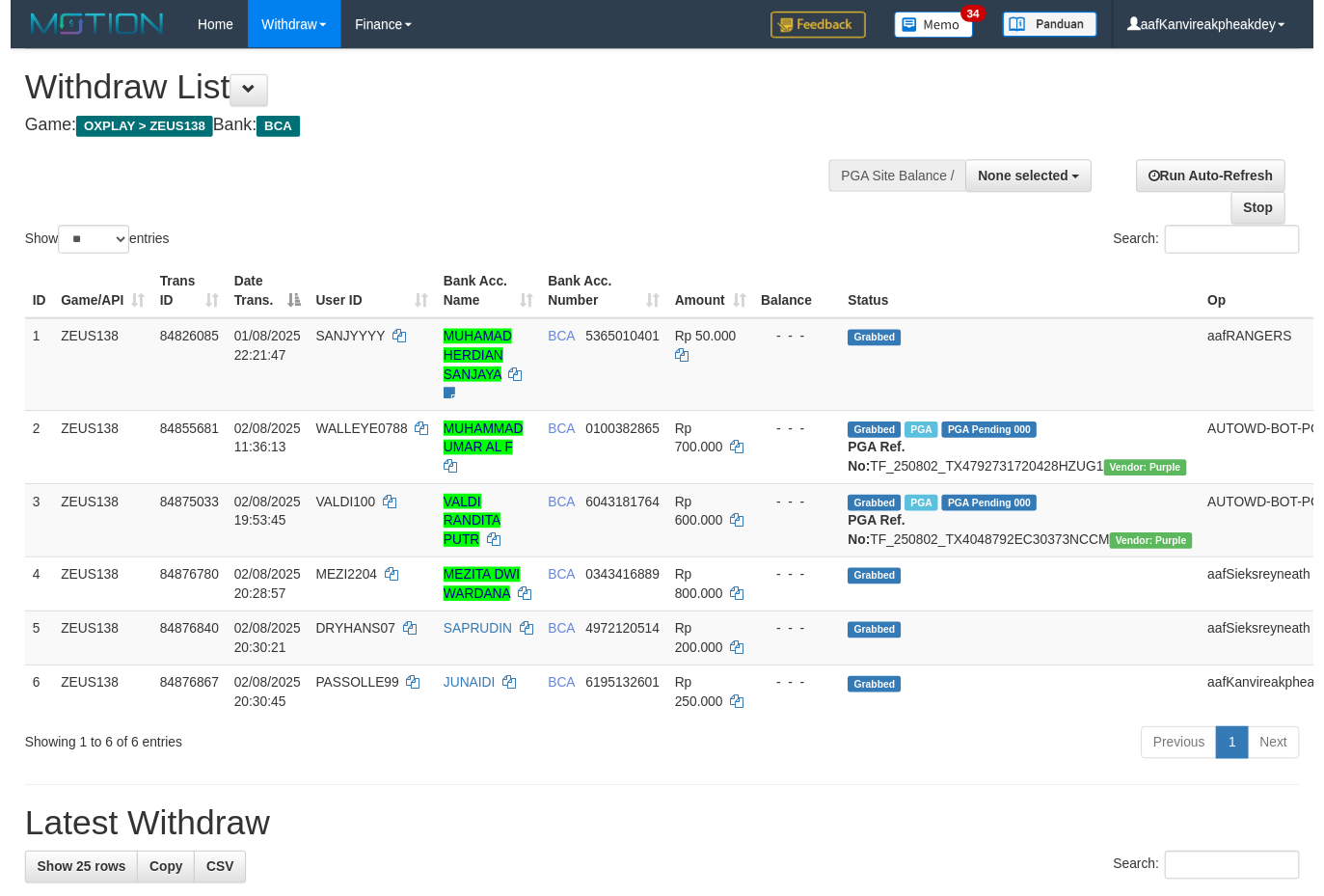 scroll, scrollTop: 258, scrollLeft: 0, axis: vertical 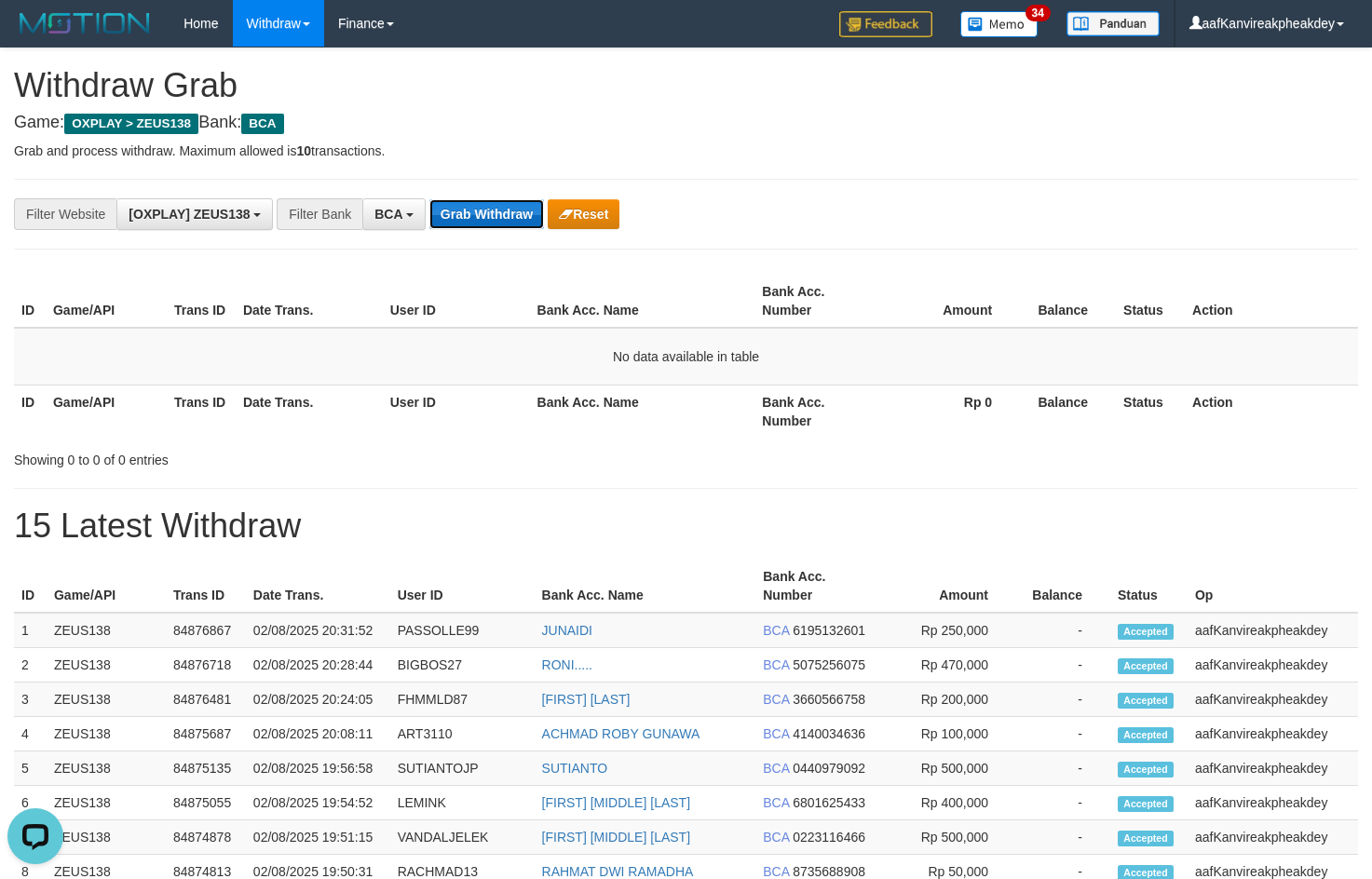click on "Grab Withdraw" at bounding box center (486, 214) 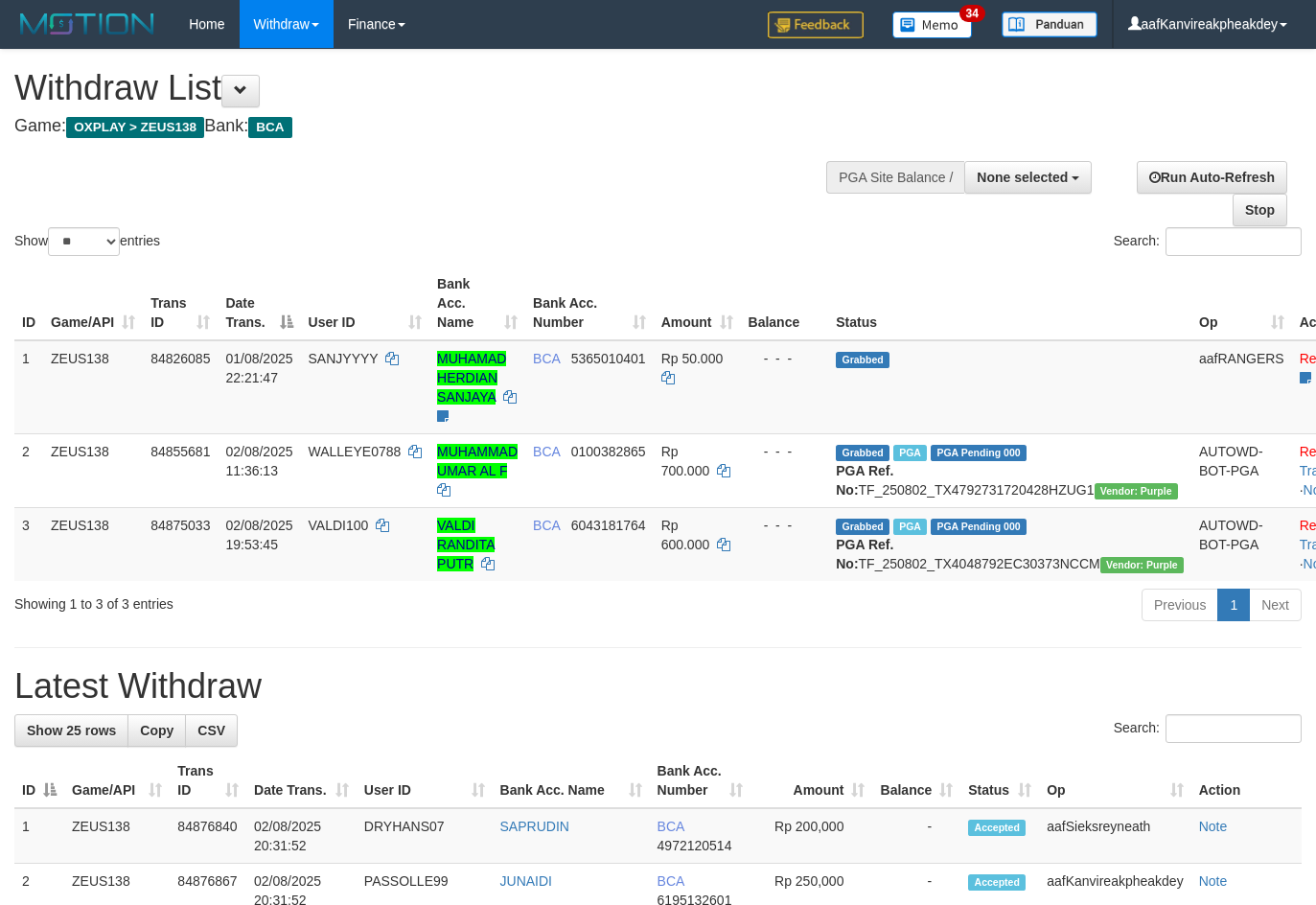 select 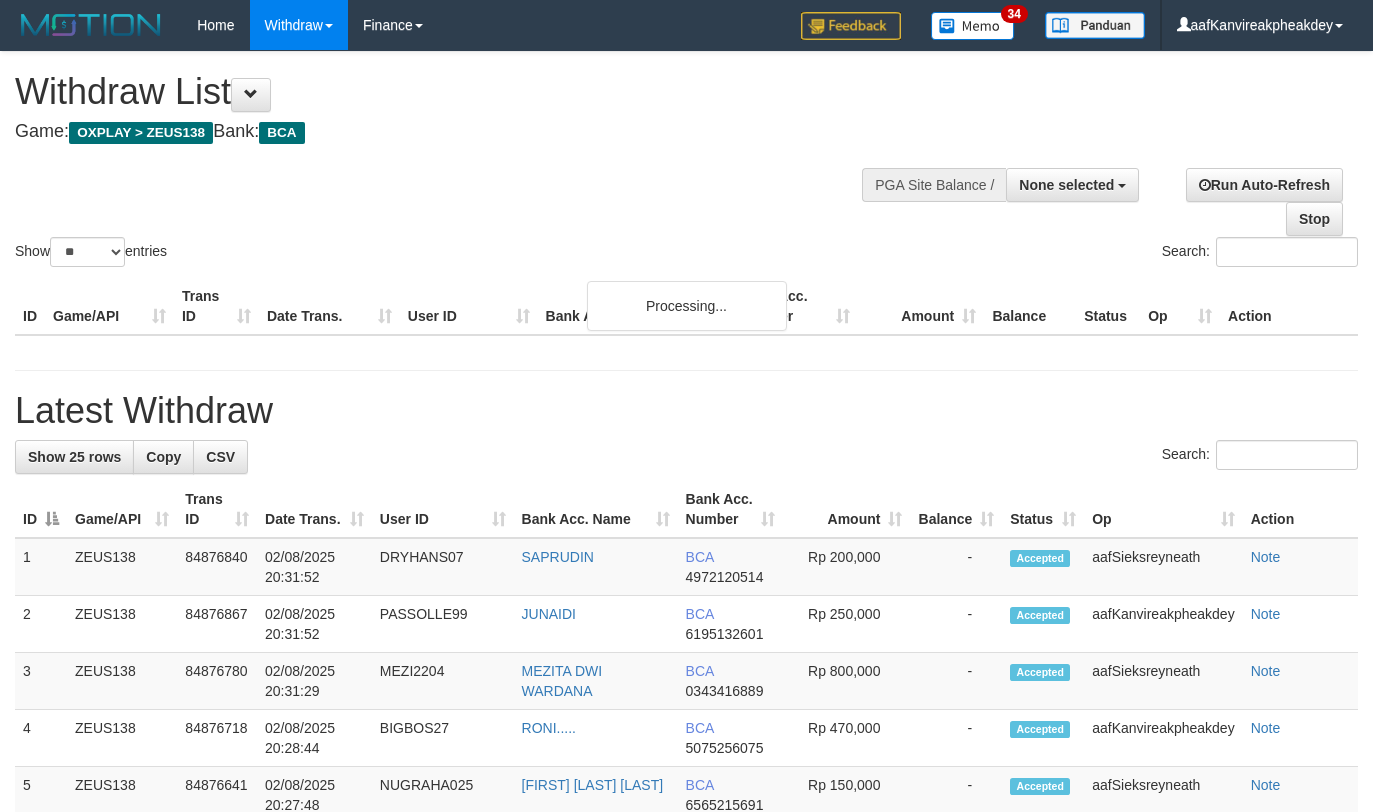 select 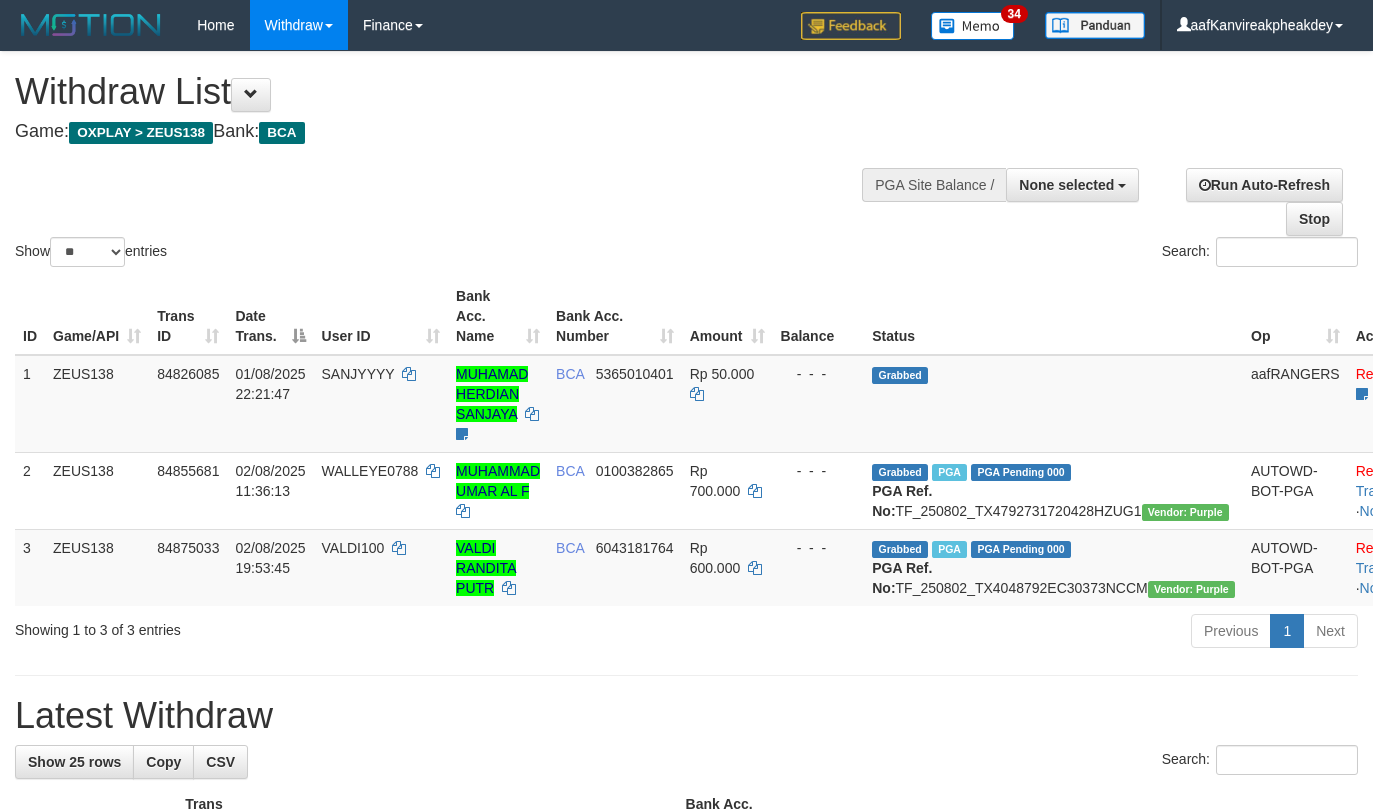 select 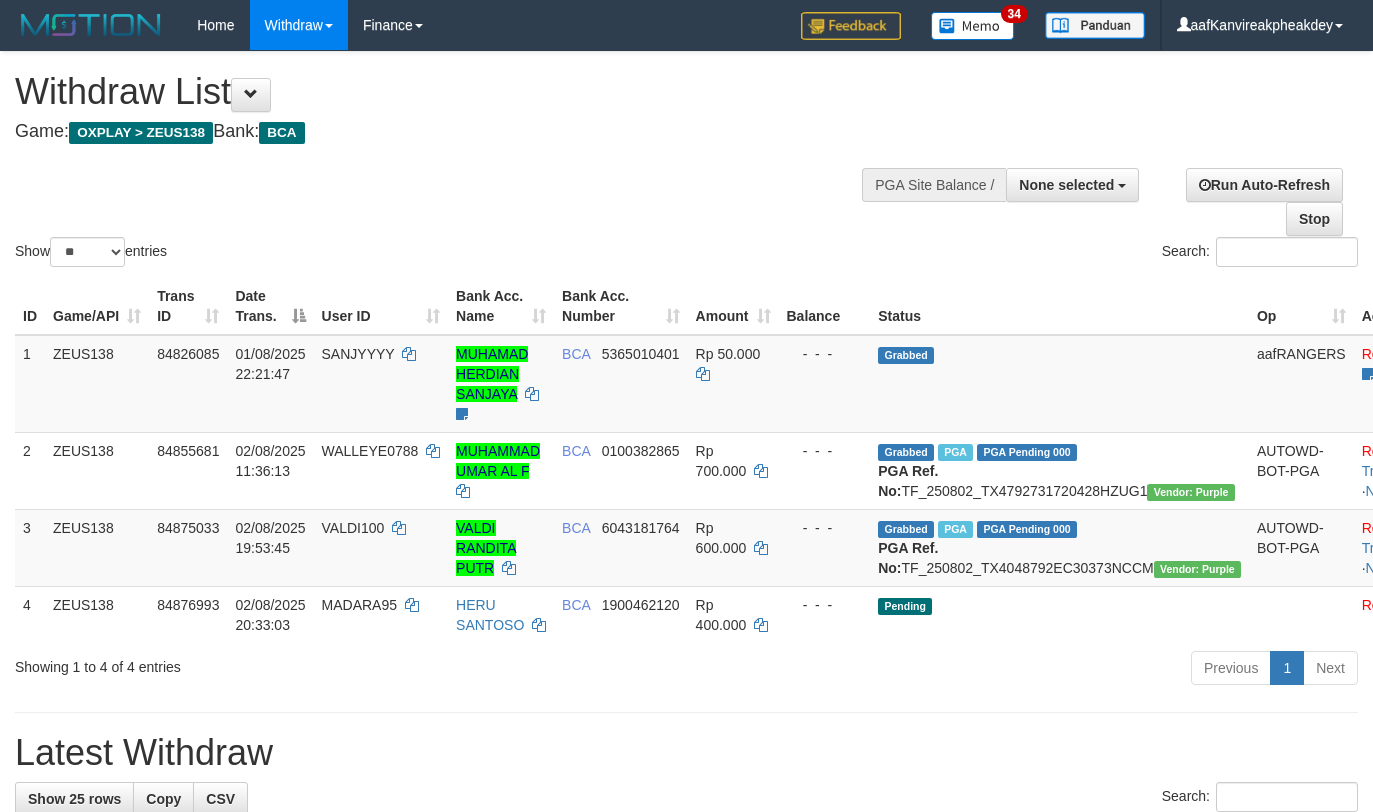 select 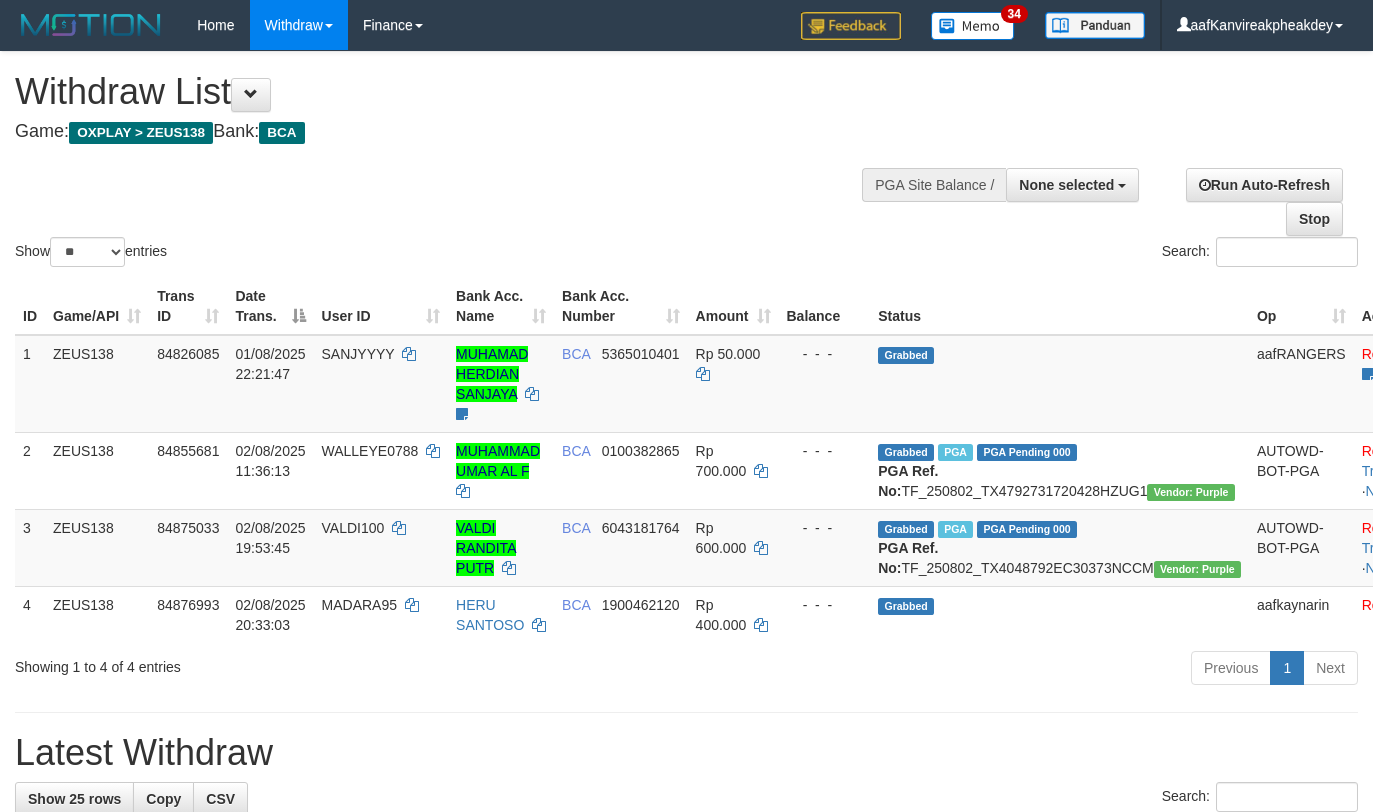 select 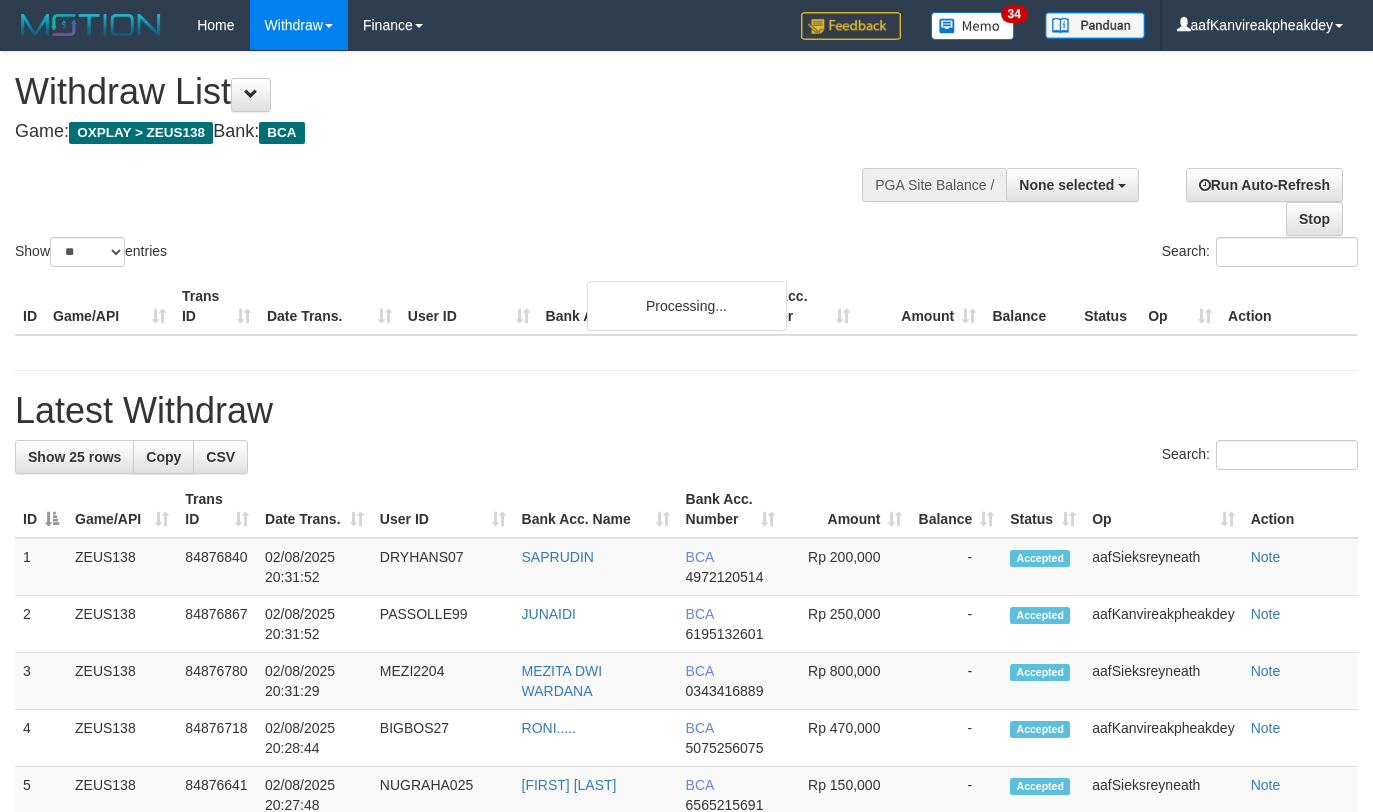 select 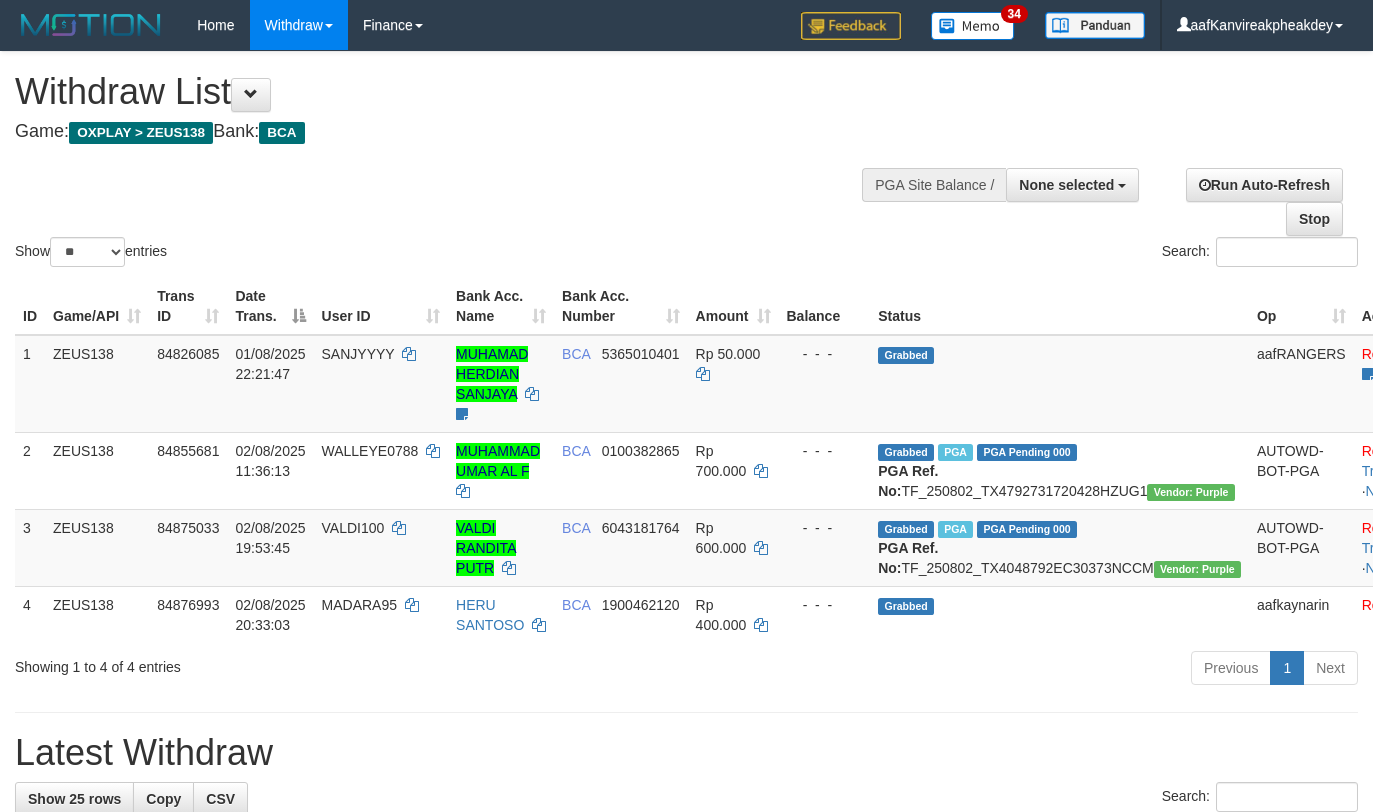 select 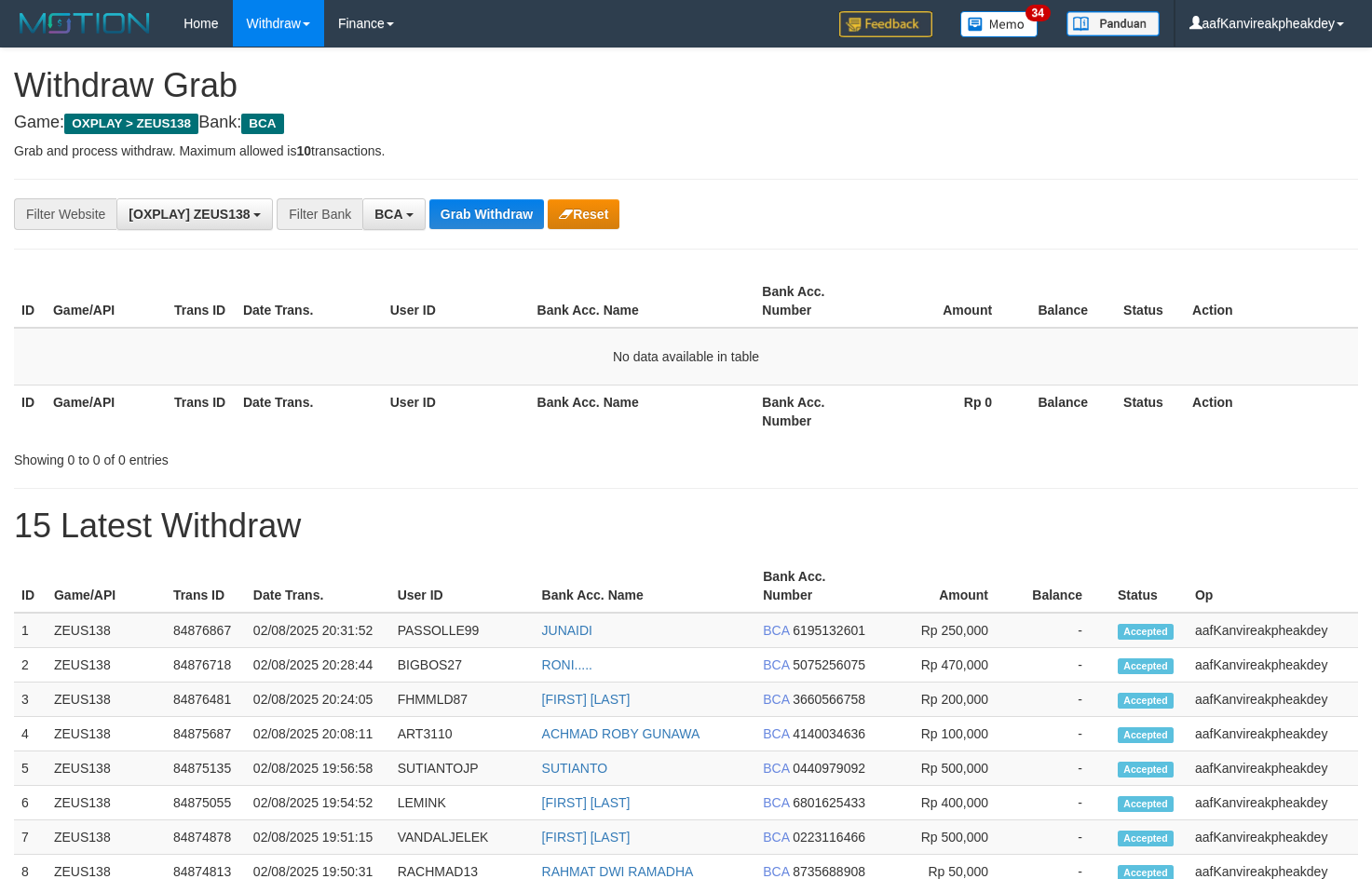 scroll, scrollTop: 0, scrollLeft: 0, axis: both 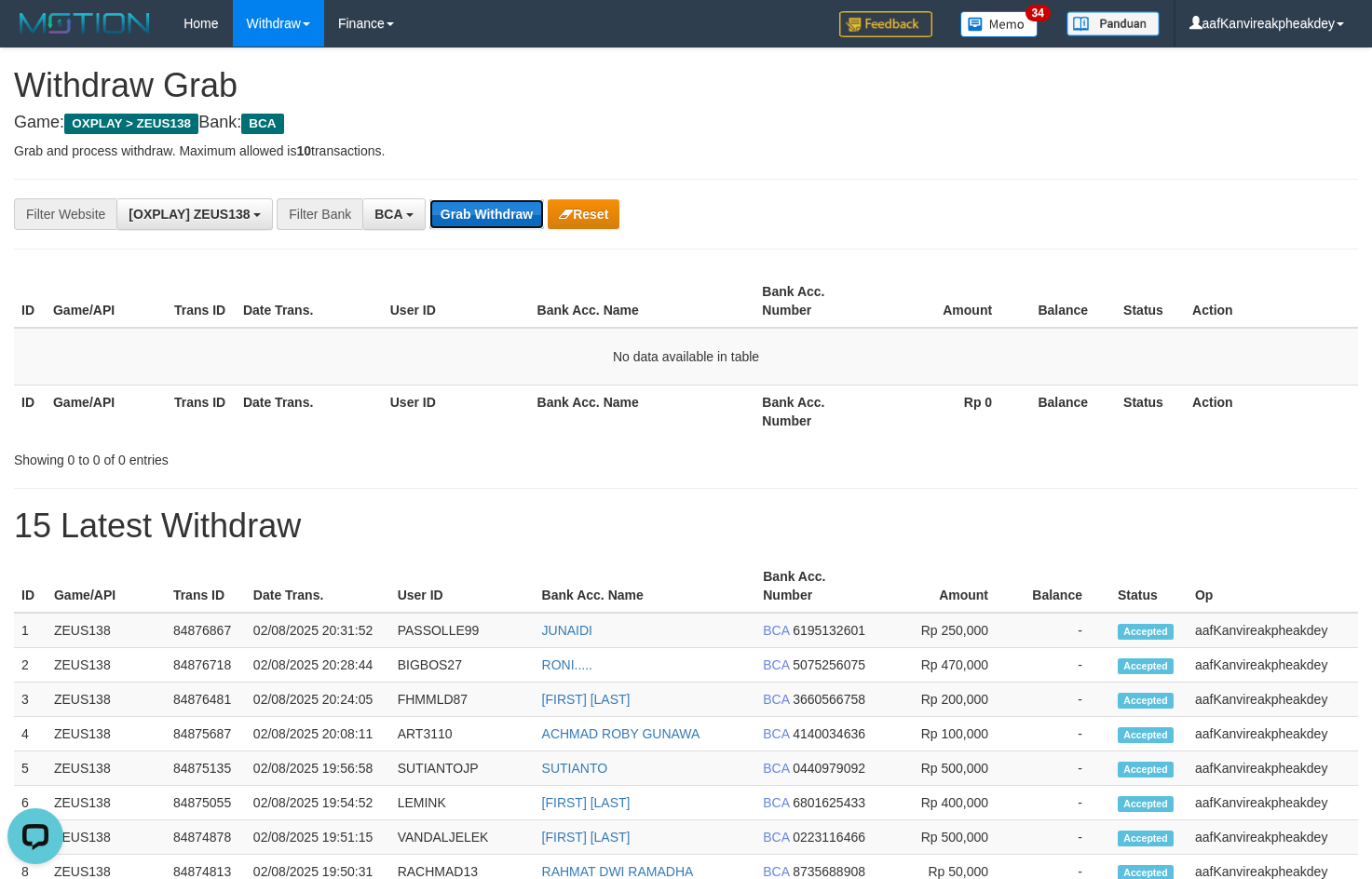 click on "Grab Withdraw" at bounding box center [486, 214] 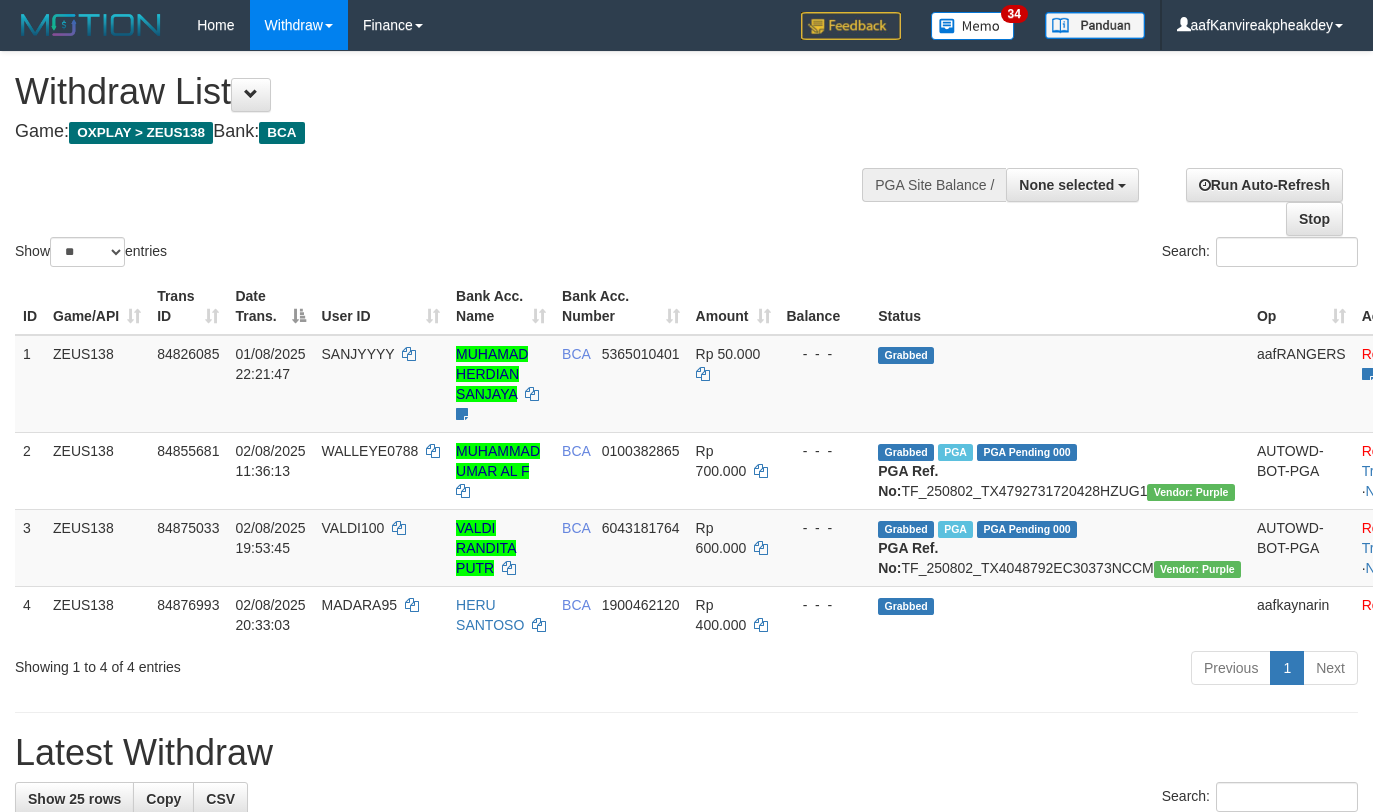 select 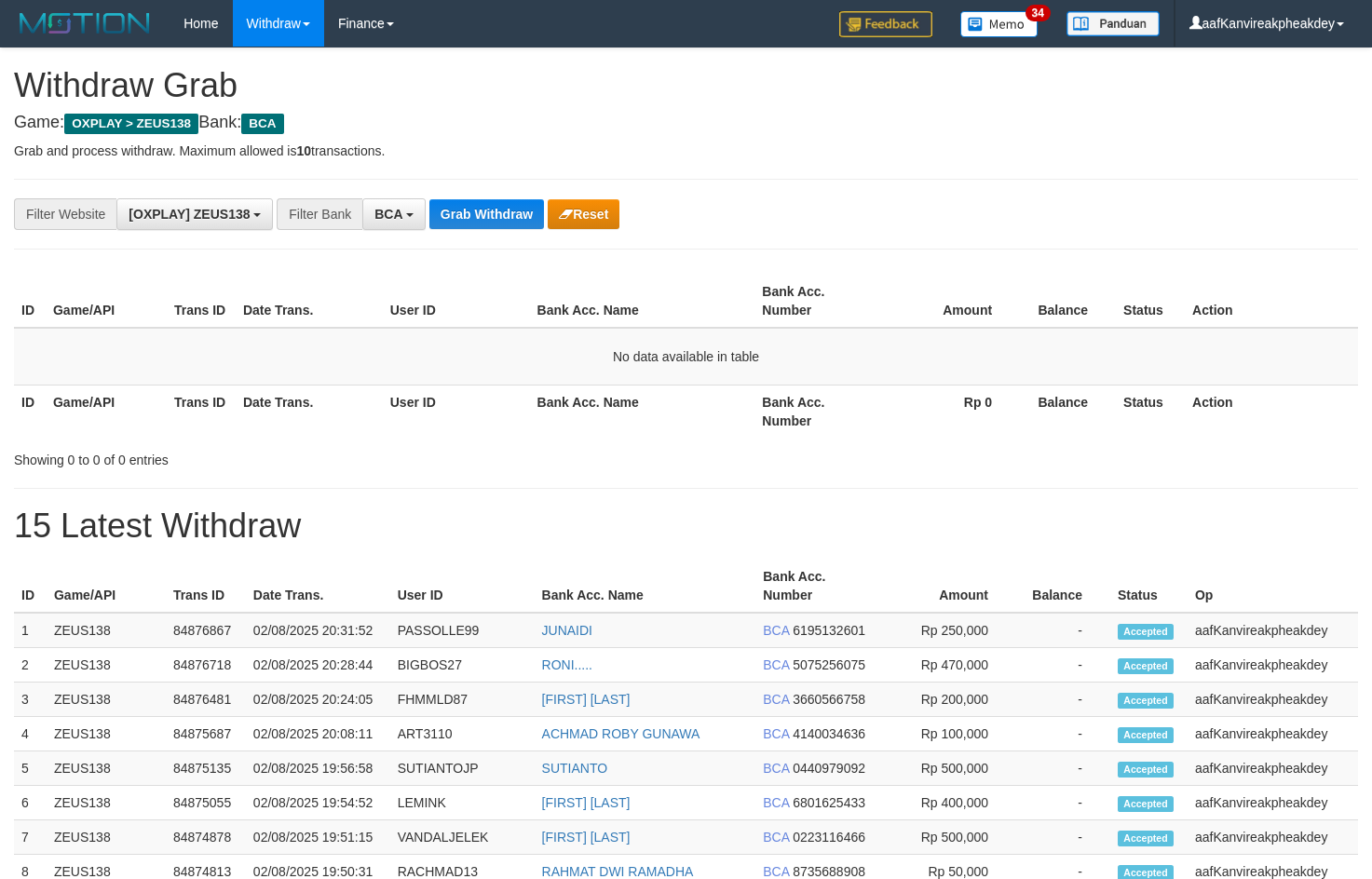 scroll, scrollTop: 0, scrollLeft: 0, axis: both 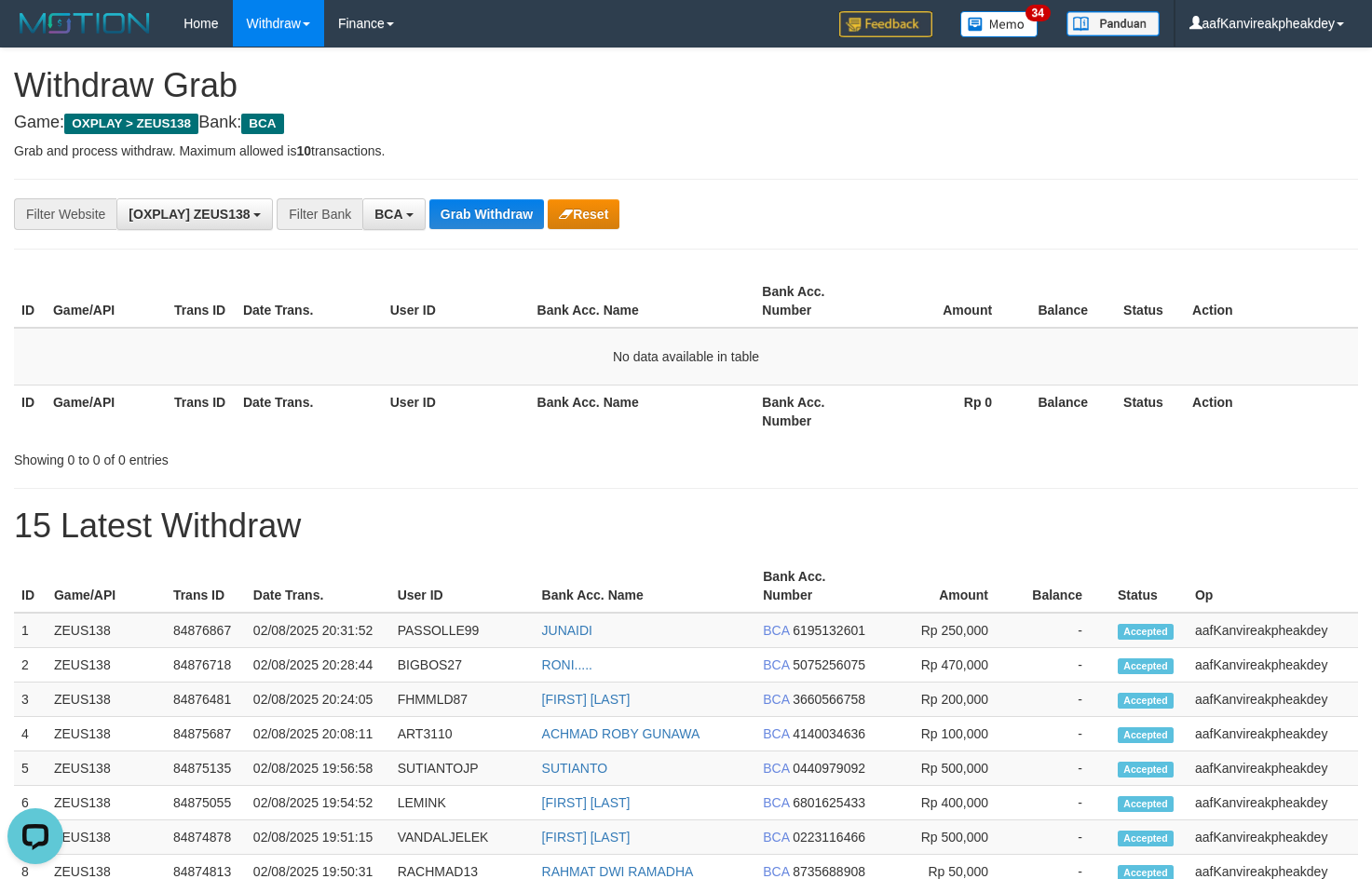 drag, startPoint x: 1012, startPoint y: 415, endPoint x: 1371, endPoint y: 449, distance: 360.6064 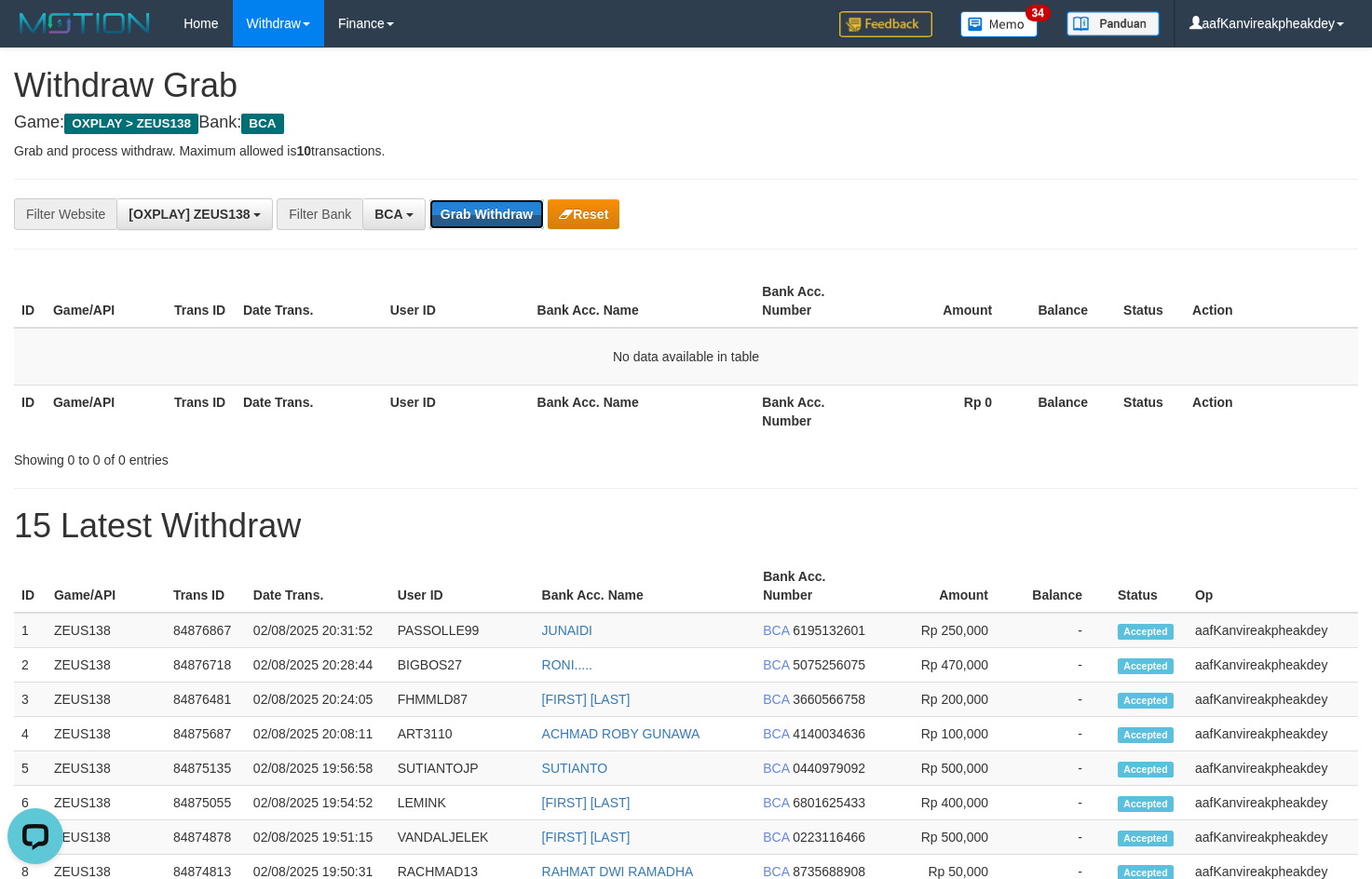 drag, startPoint x: 502, startPoint y: 210, endPoint x: 546, endPoint y: 230, distance: 48.332184 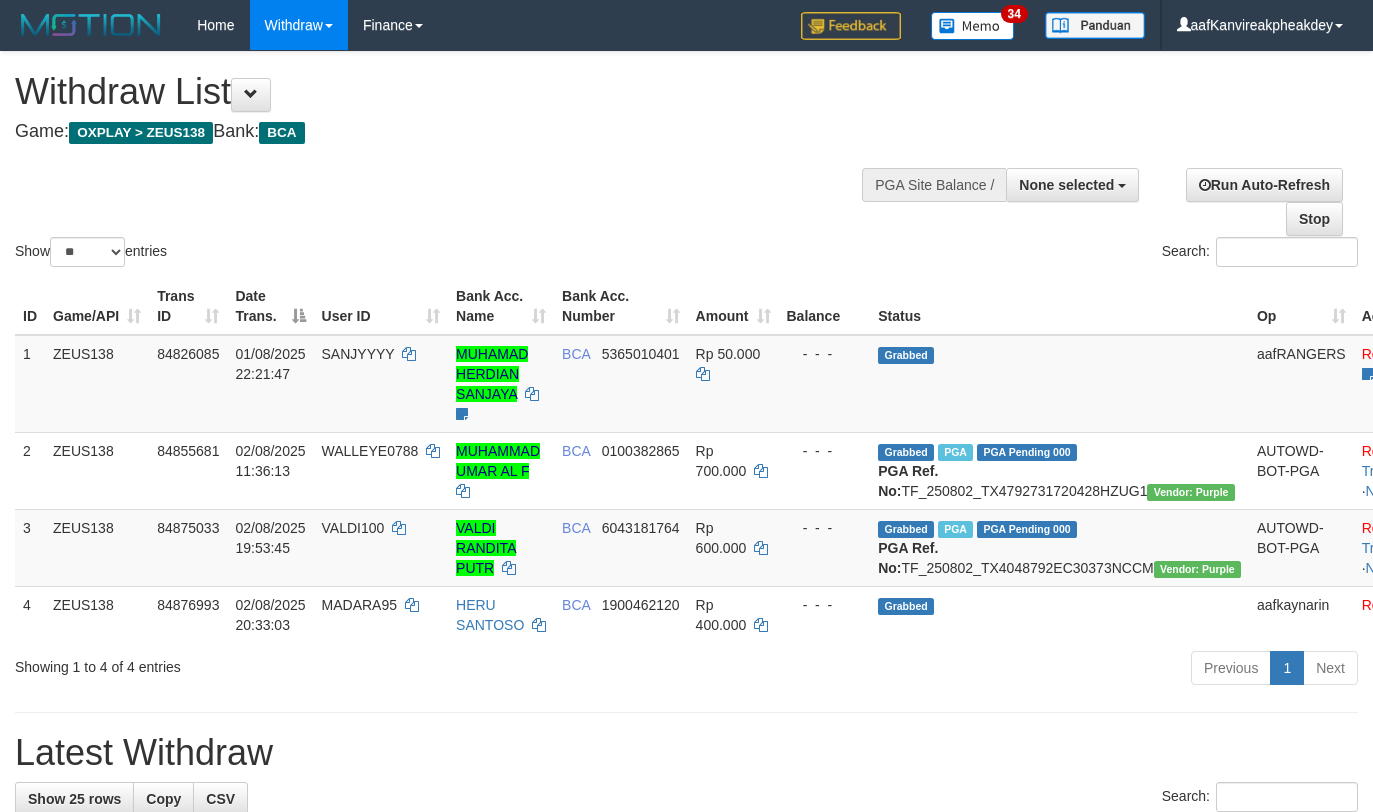 select 